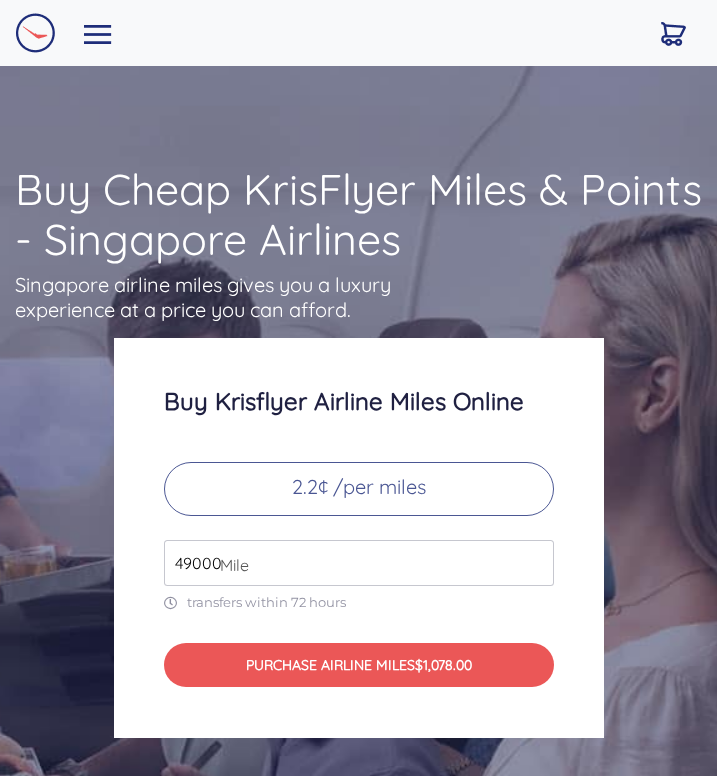 scroll, scrollTop: 0, scrollLeft: 0, axis: both 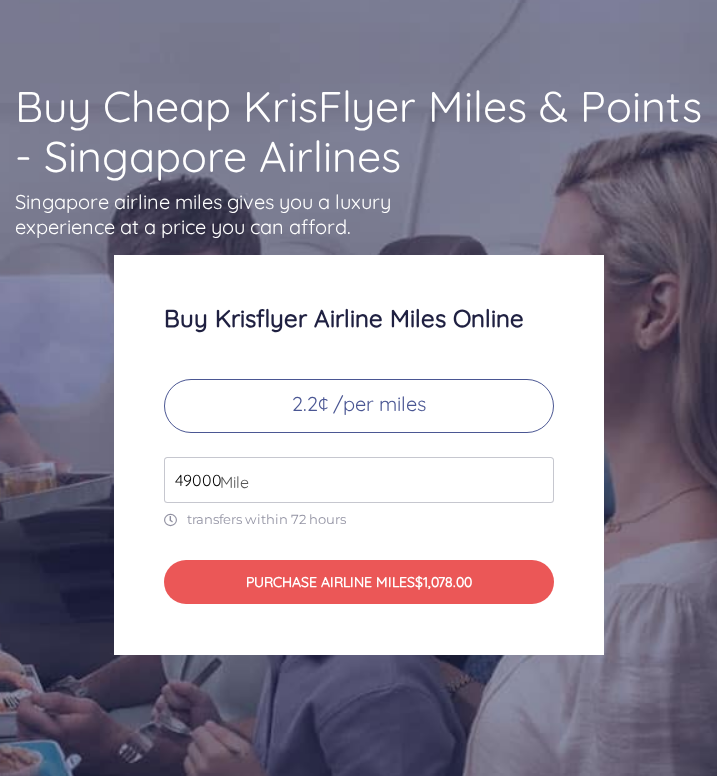 click on "Mile" at bounding box center (229, 482) 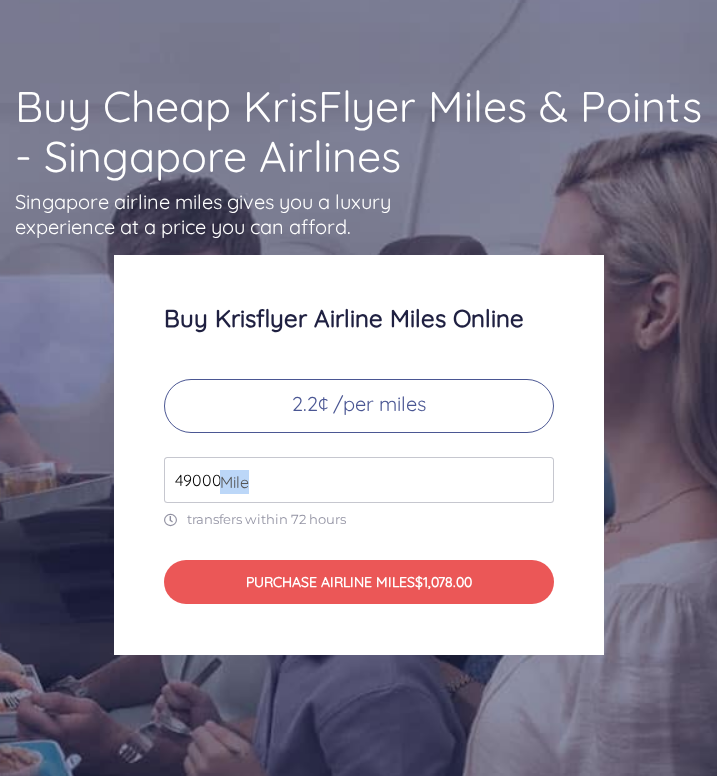 click on "Mile" at bounding box center (229, 482) 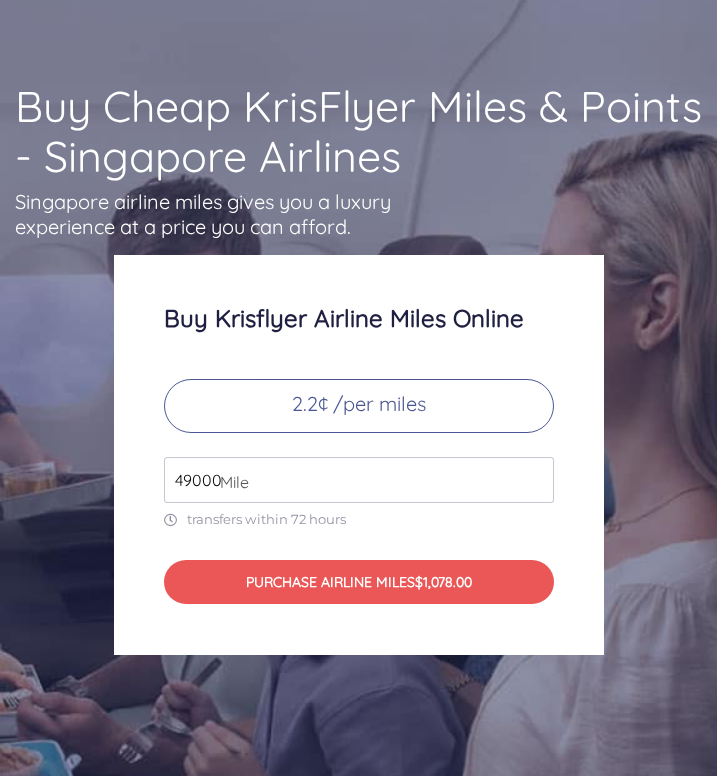 click on "49000" at bounding box center (359, 480) 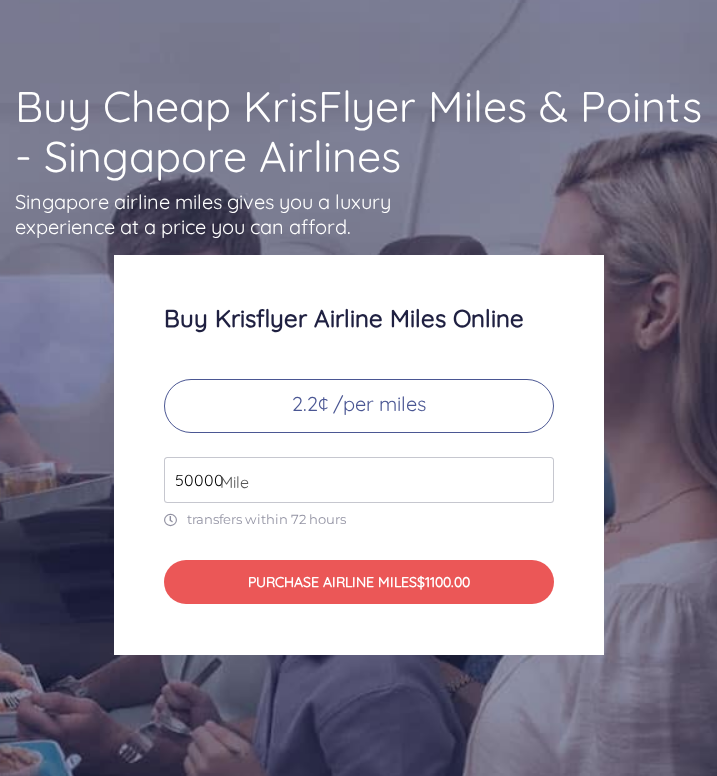 click on "50000" at bounding box center [359, 480] 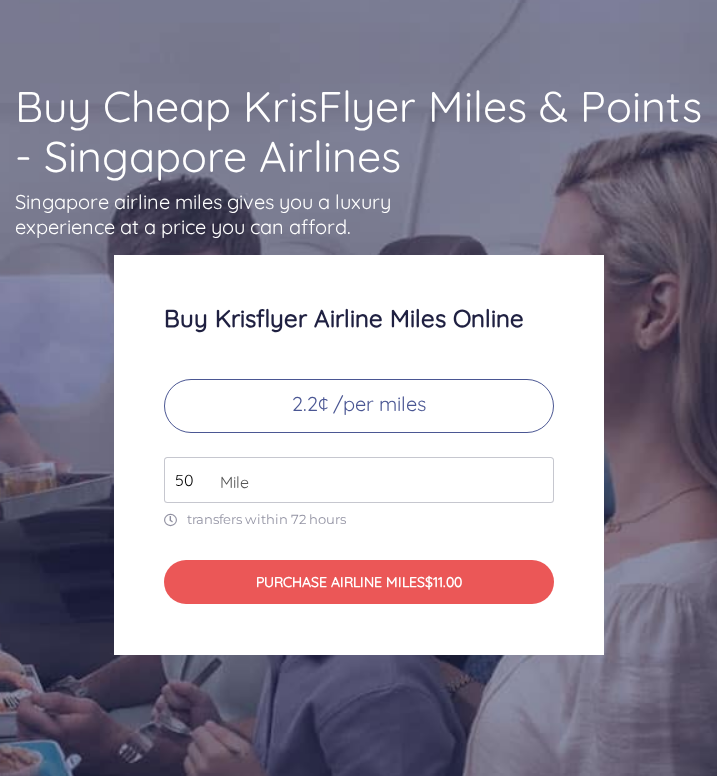type on "5" 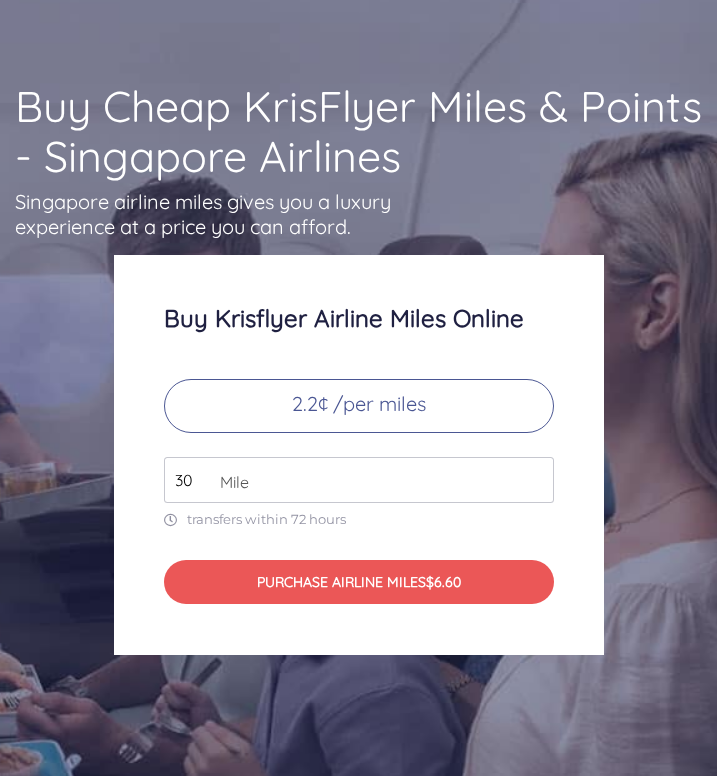 type on "3" 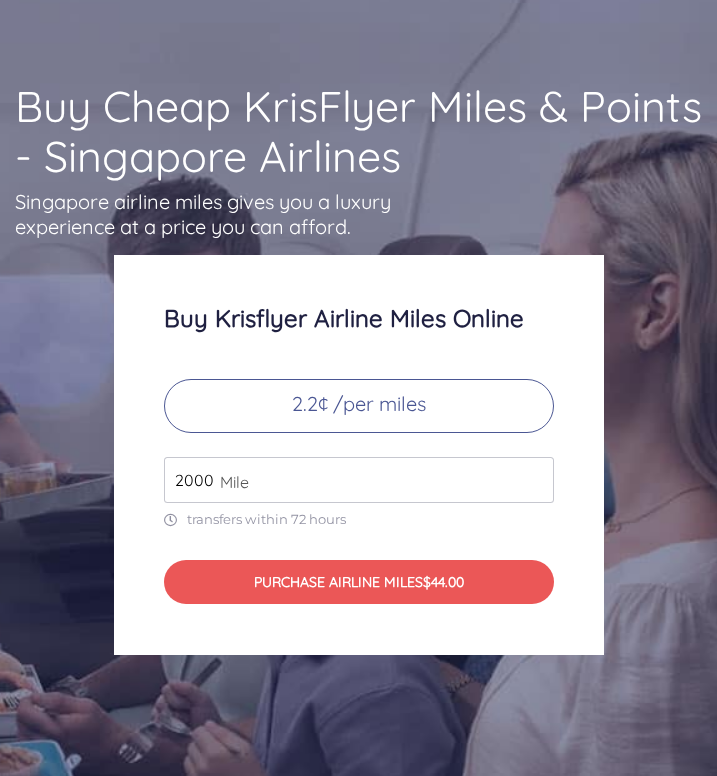 click on "2000" at bounding box center (359, 480) 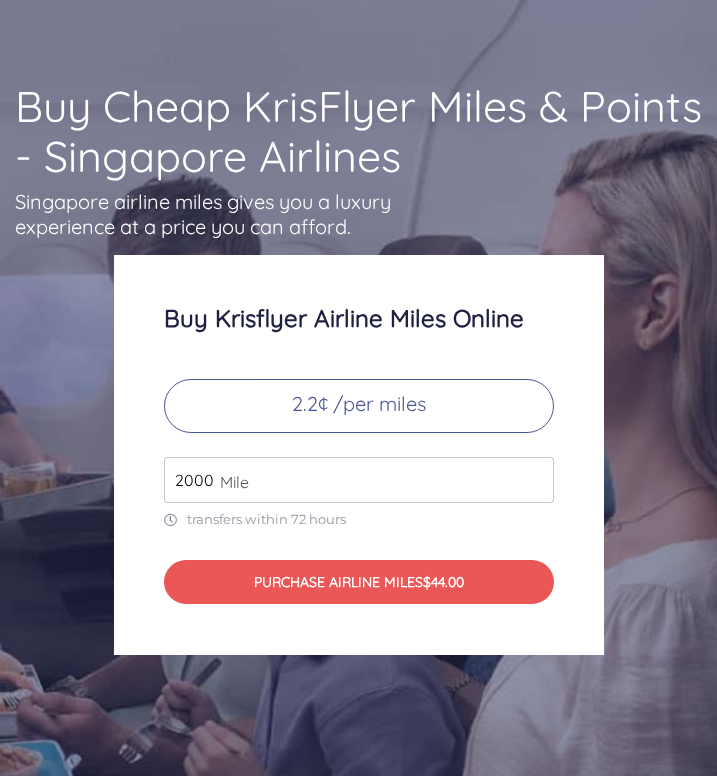 click on "2.2¢ /per miles" at bounding box center (359, 406) 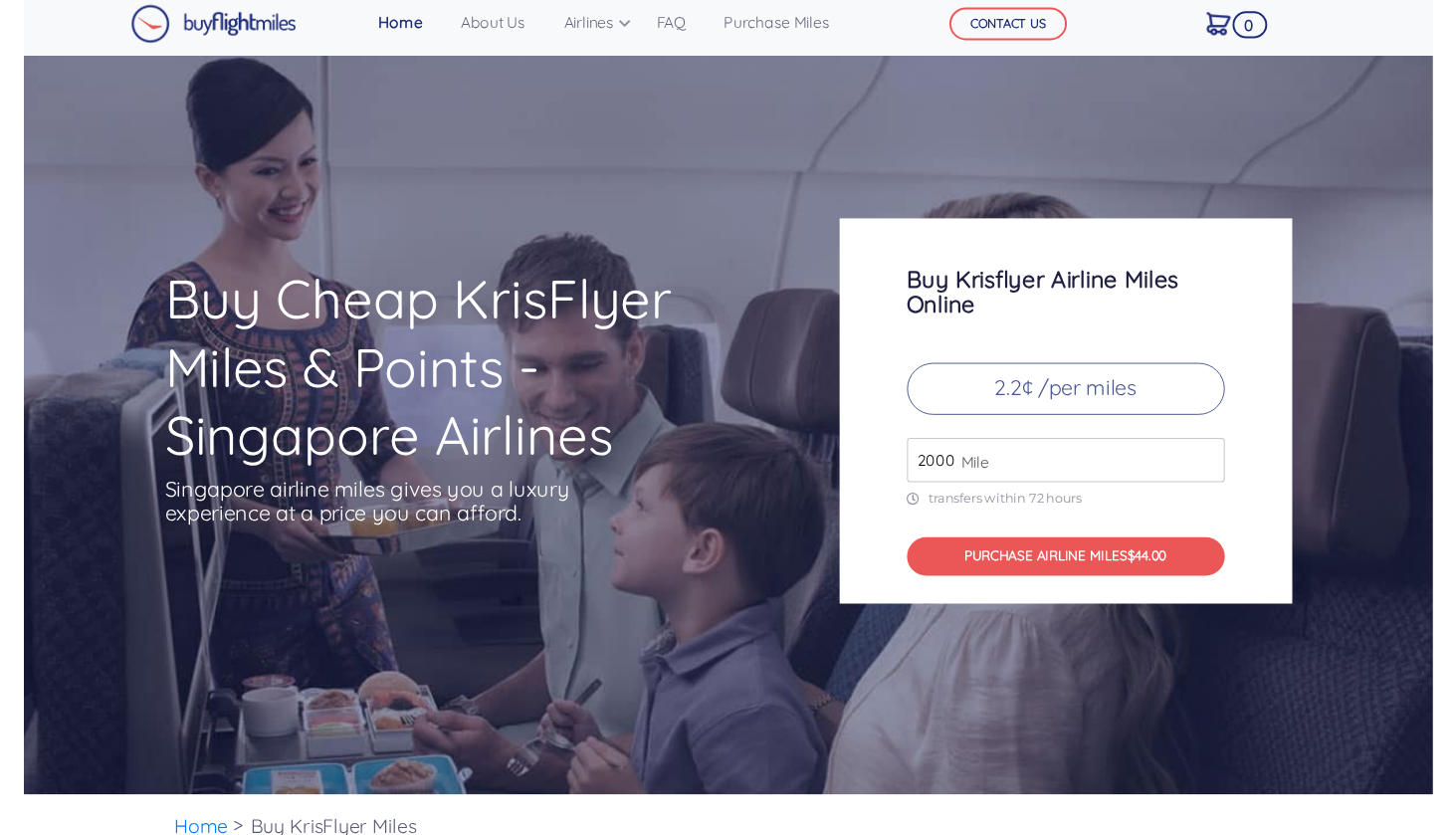 scroll, scrollTop: 11, scrollLeft: 0, axis: vertical 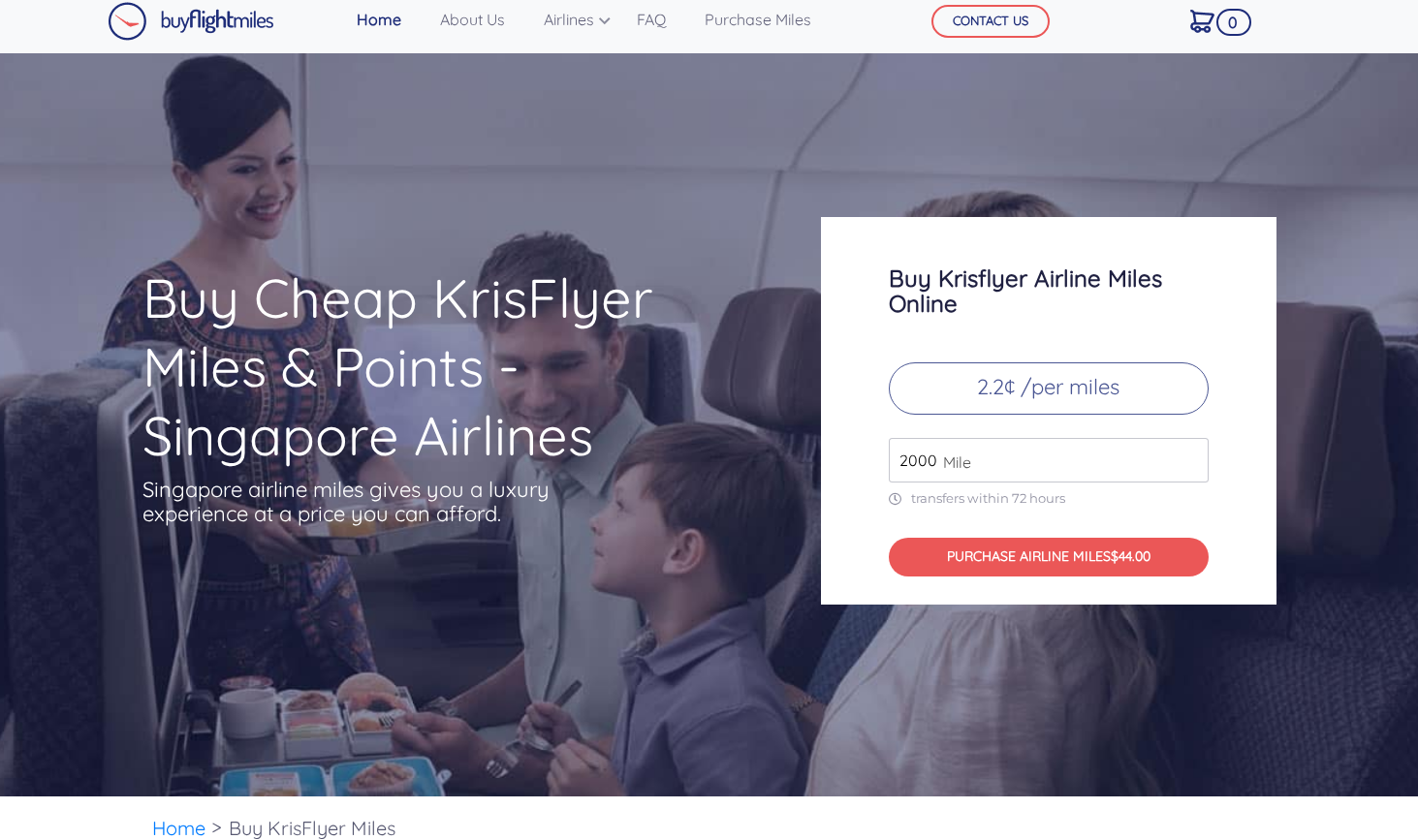 click on "2000" at bounding box center [1049, 460] 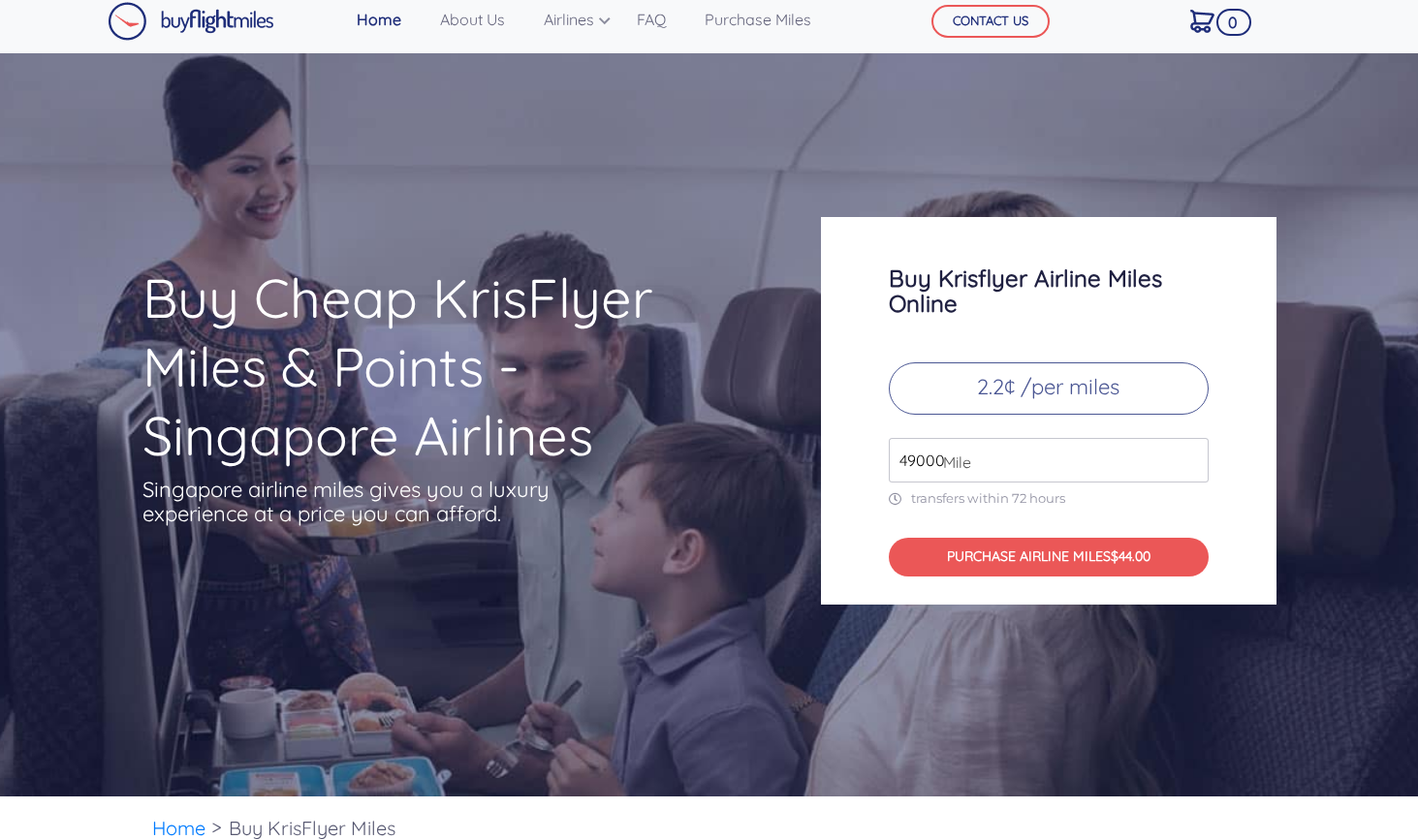 click on "49000" at bounding box center (1049, 460) 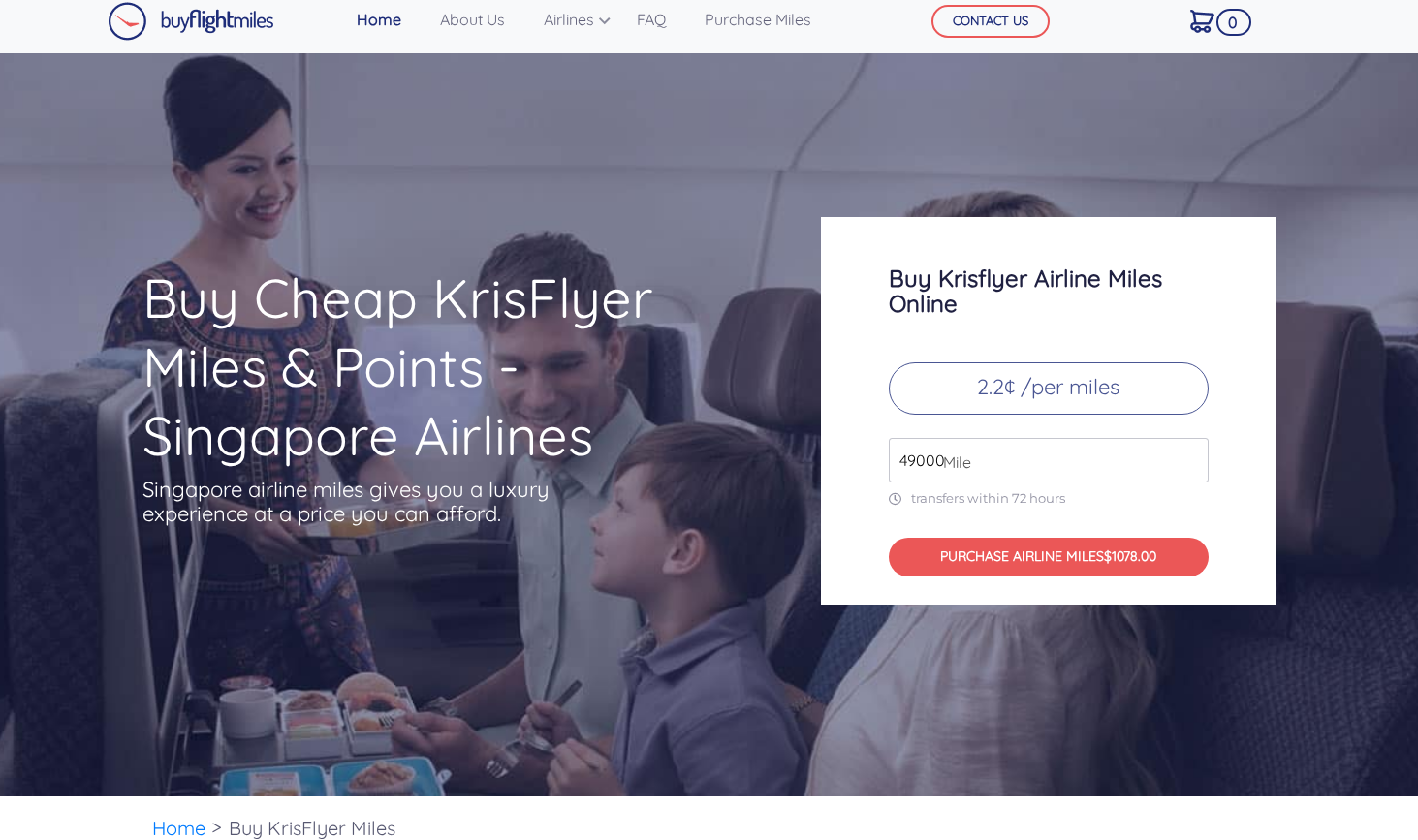click on "49000" at bounding box center [1049, 460] 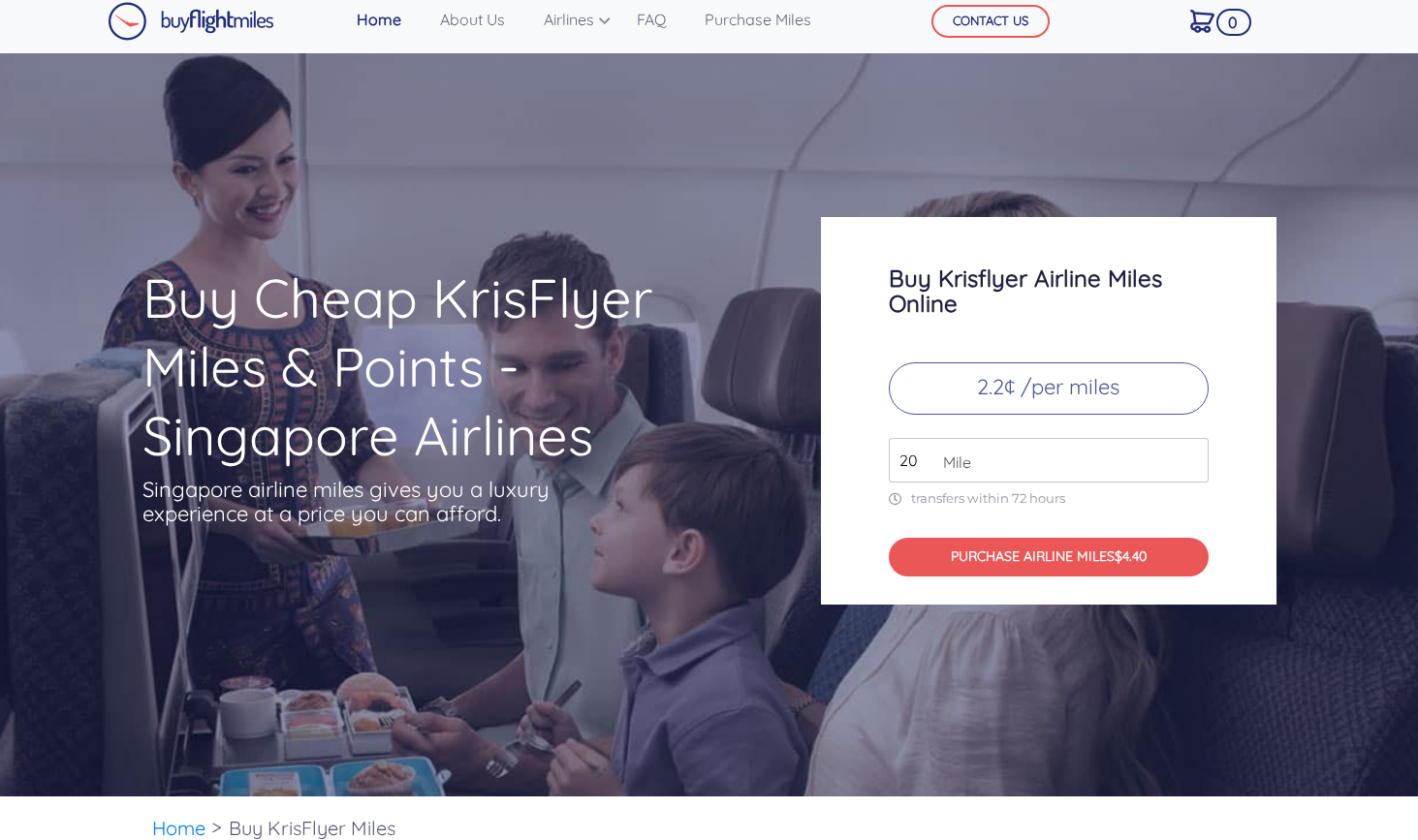 type on "2" 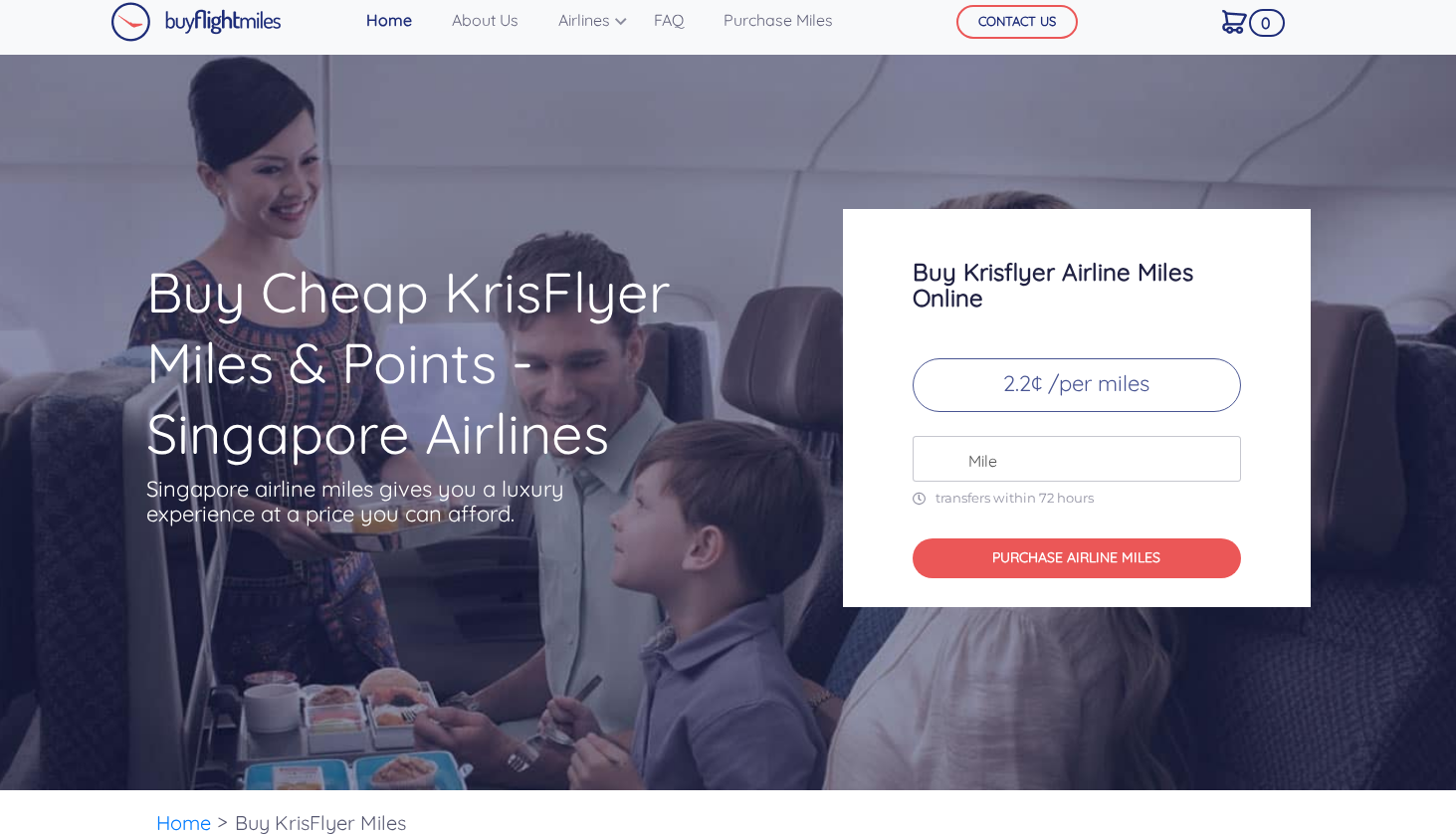 type on "2" 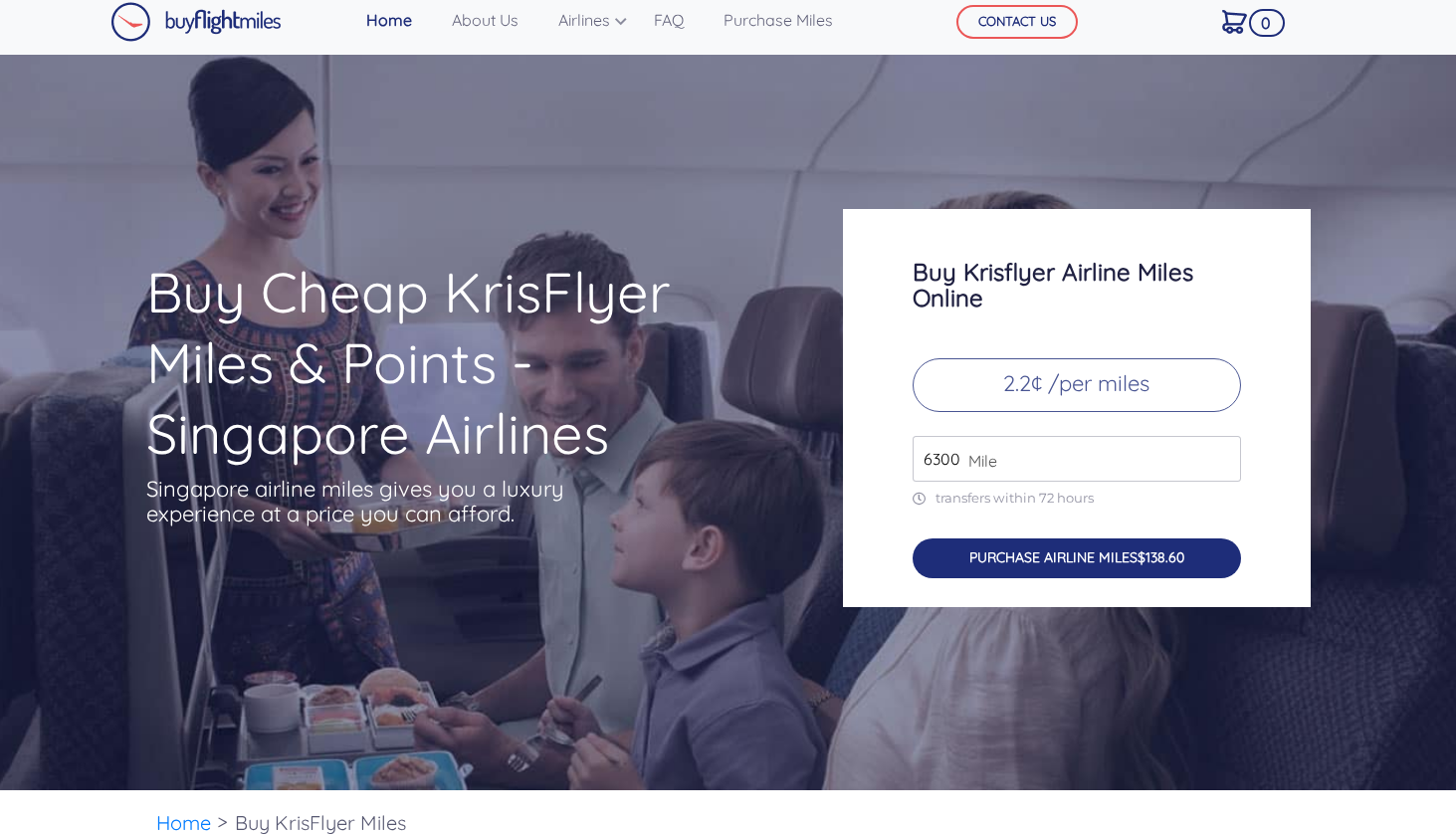 click on "PURCHASE AIRLINE MILES     $138.60" at bounding box center (1077, 558) 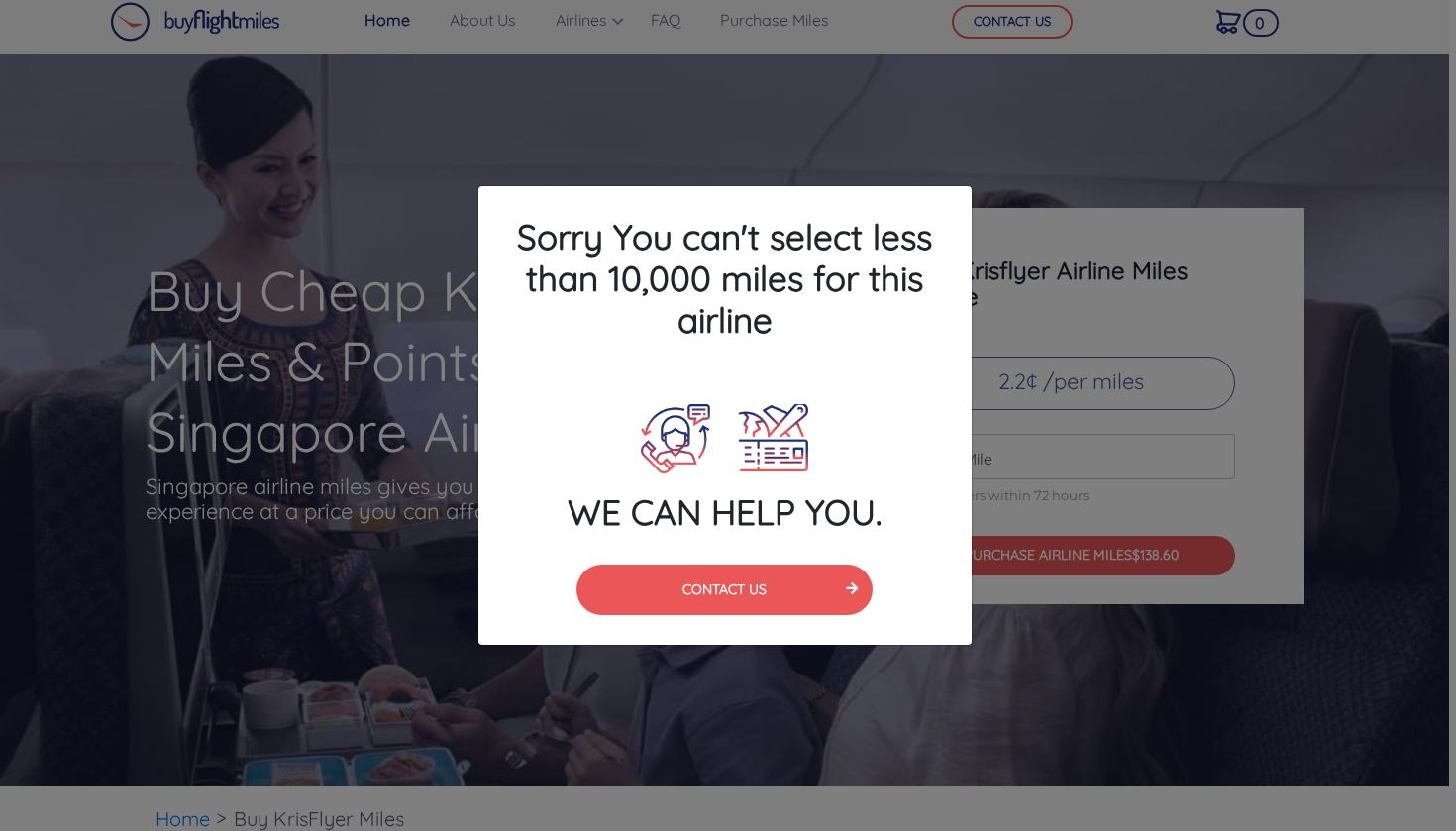 click on "Sorry You can't select less than 10,000 miles for this airline
WE CAN HELP YOU.
CONTACT US" at bounding box center (728, 415) 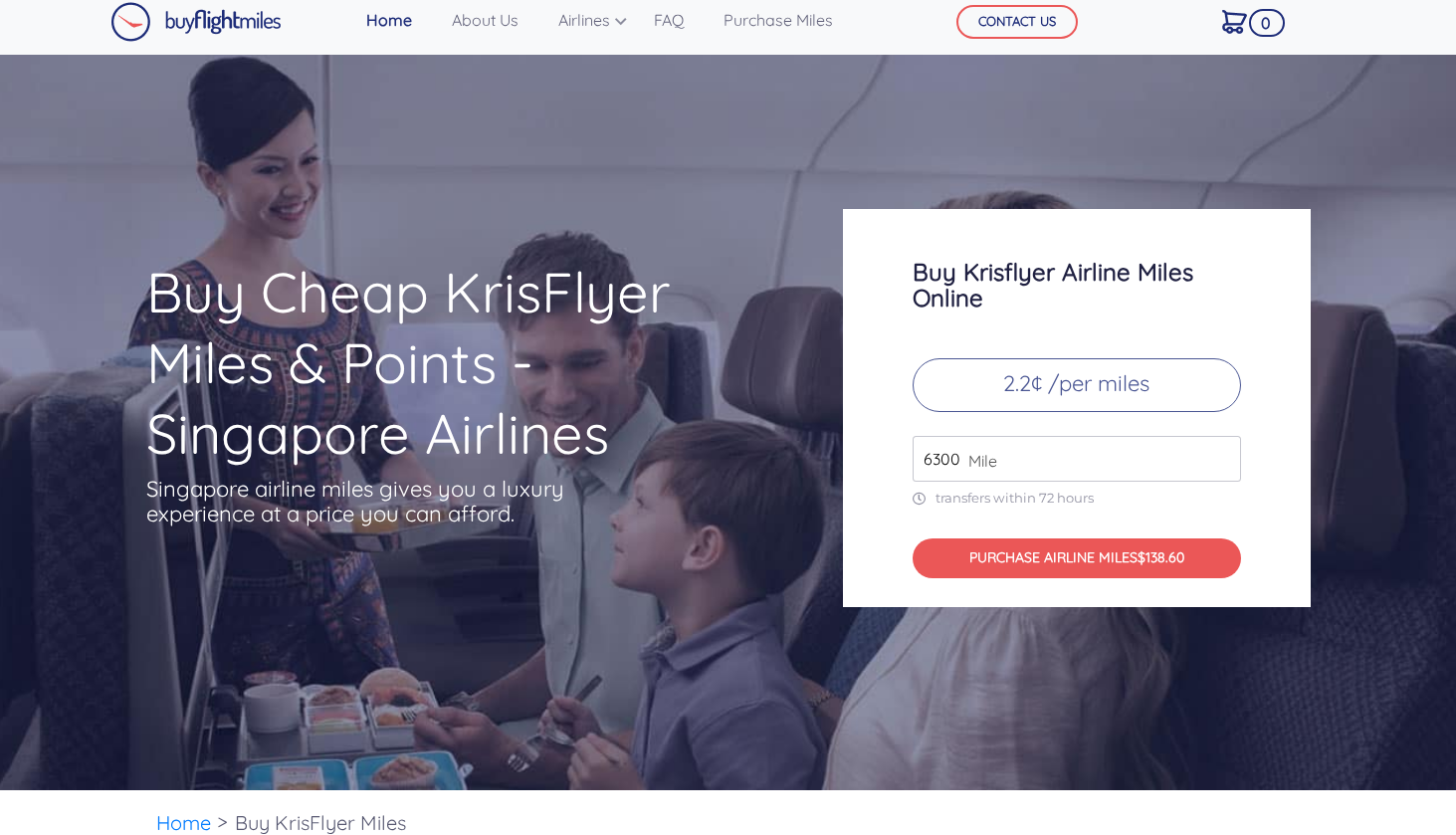 click on "6300" at bounding box center (1077, 459) 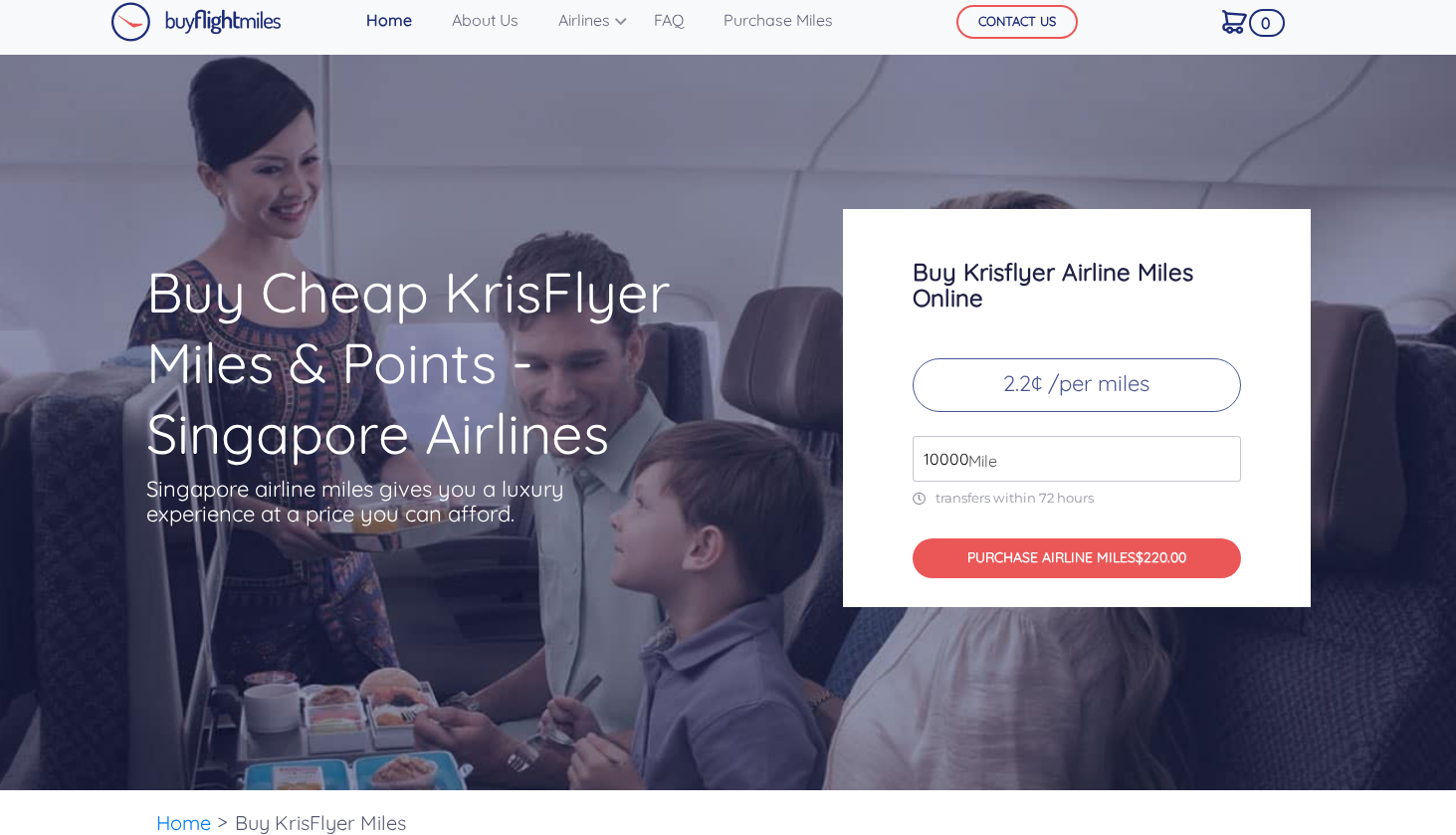 click on "10000" at bounding box center [1077, 459] 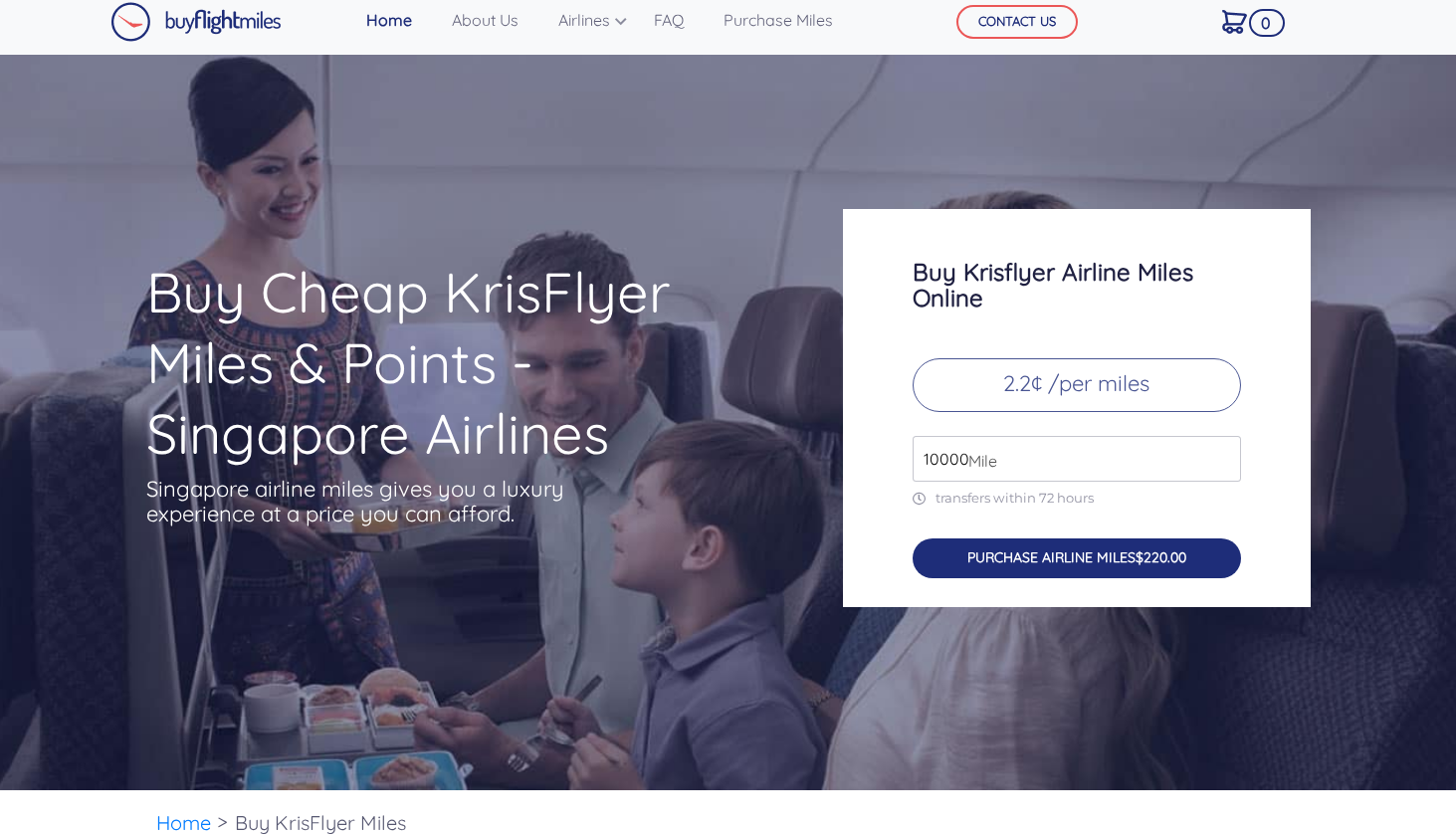 click on "PURCHASE AIRLINE MILES     $220.00" at bounding box center [1077, 558] 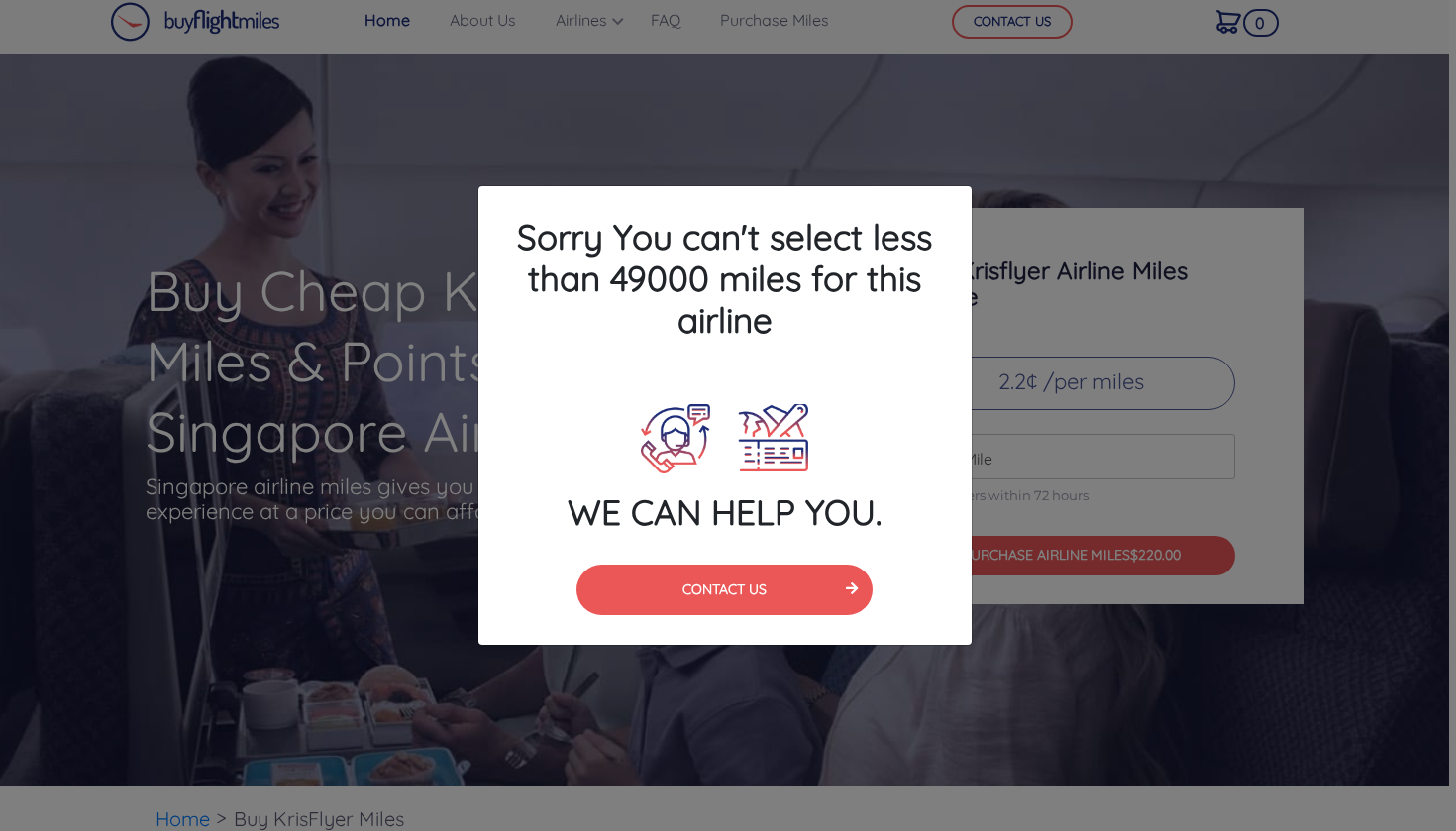 click on "Sorry You can't select less than 49000 miles for this airline
WE CAN HELP YOU.
CONTACT US" at bounding box center [728, 415] 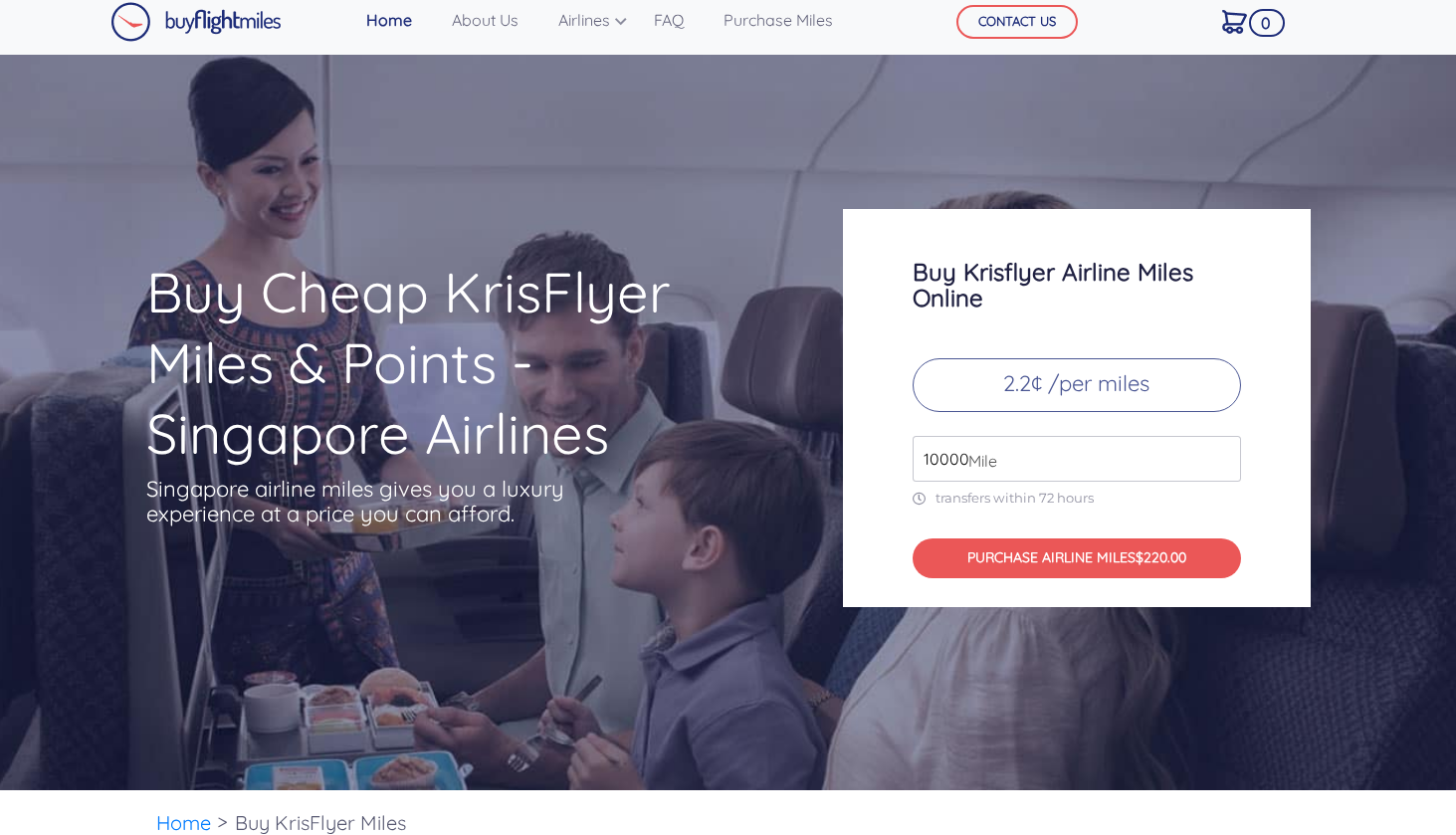 click on "10000" at bounding box center [1077, 459] 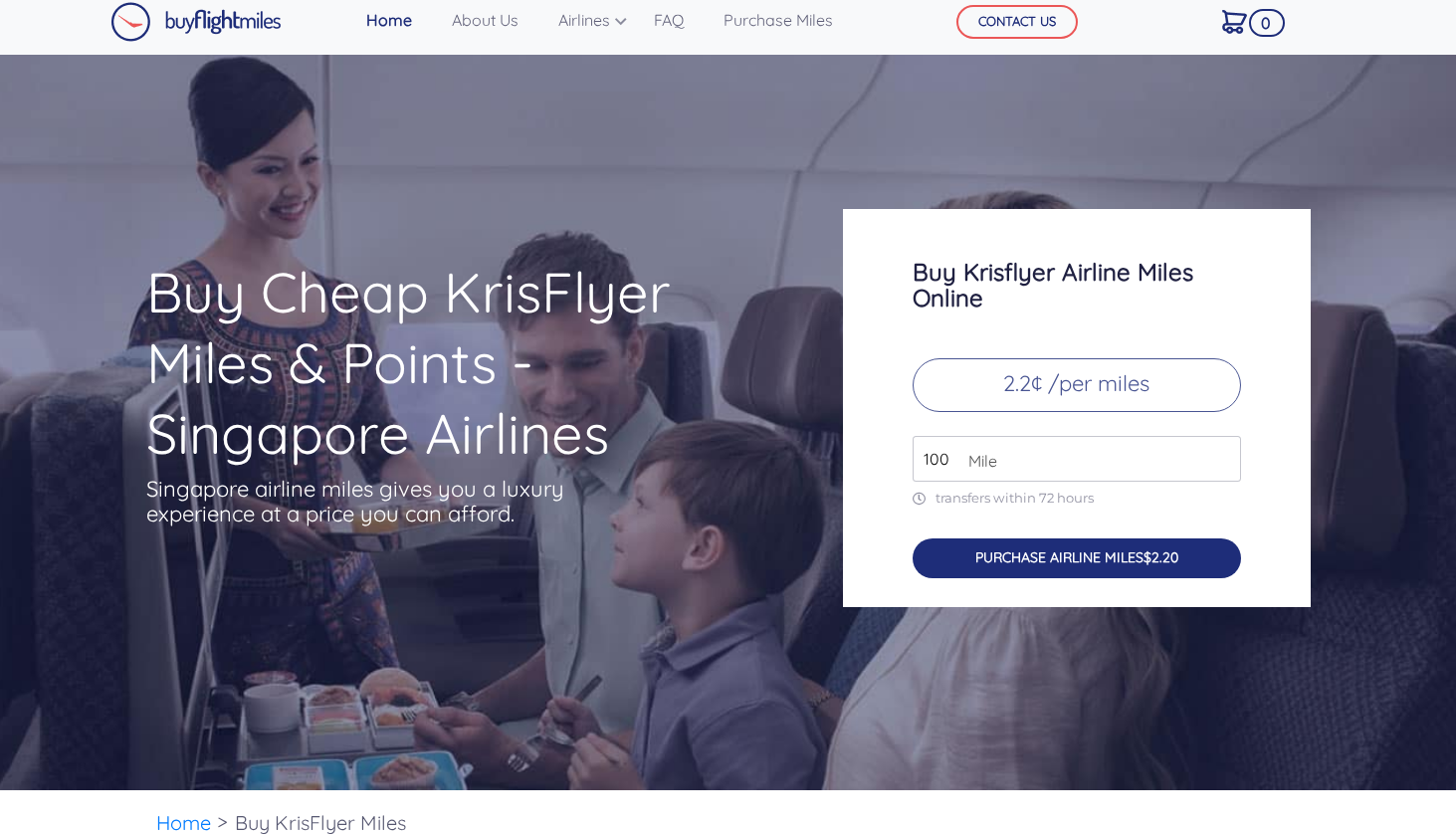 click on "PURCHASE AIRLINE MILES     $2.20" at bounding box center [1077, 558] 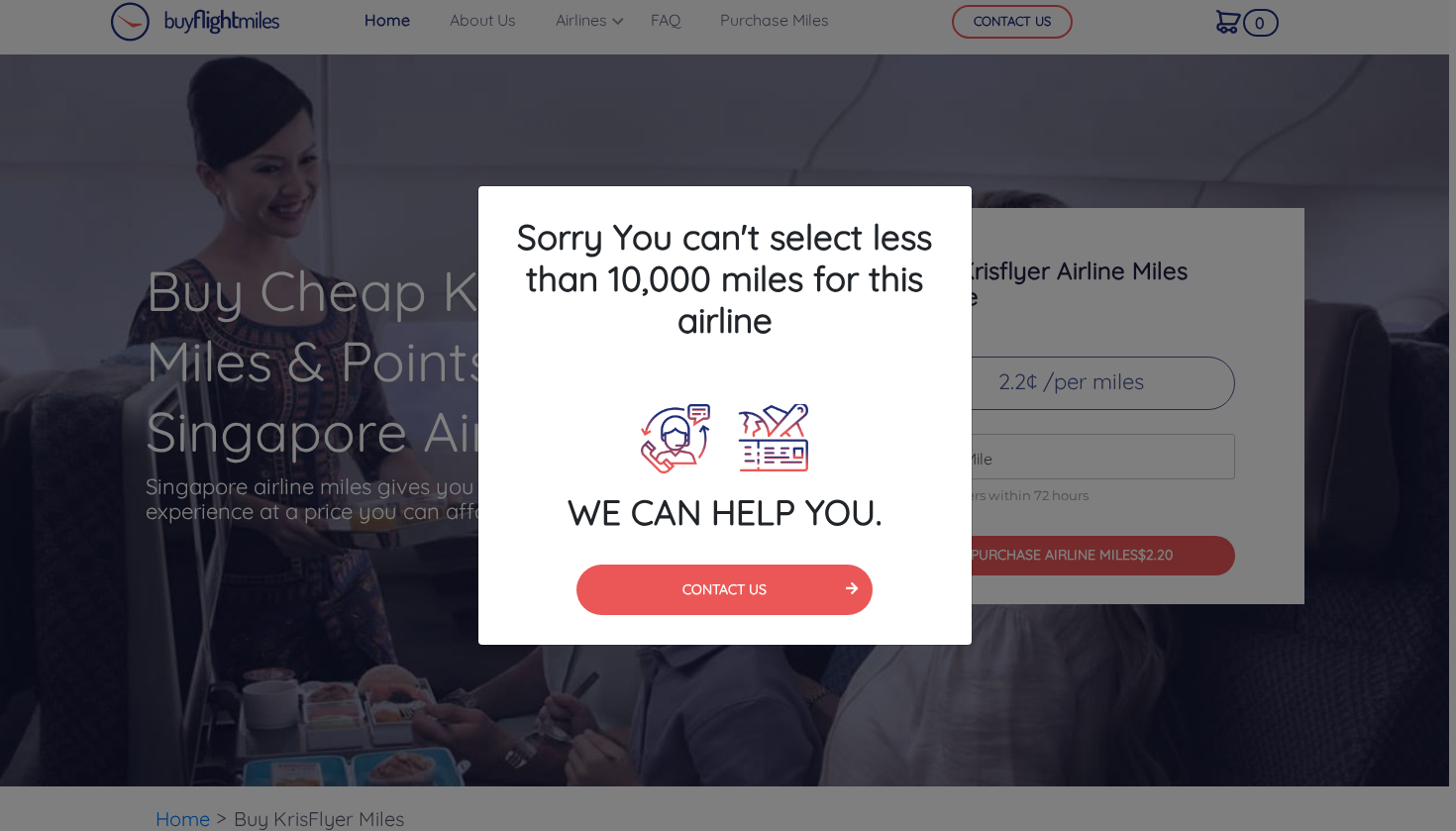 click on "Sorry You can't select less than 10,000 miles for this airline
WE CAN HELP YOU.
CONTACT US" at bounding box center [728, 415] 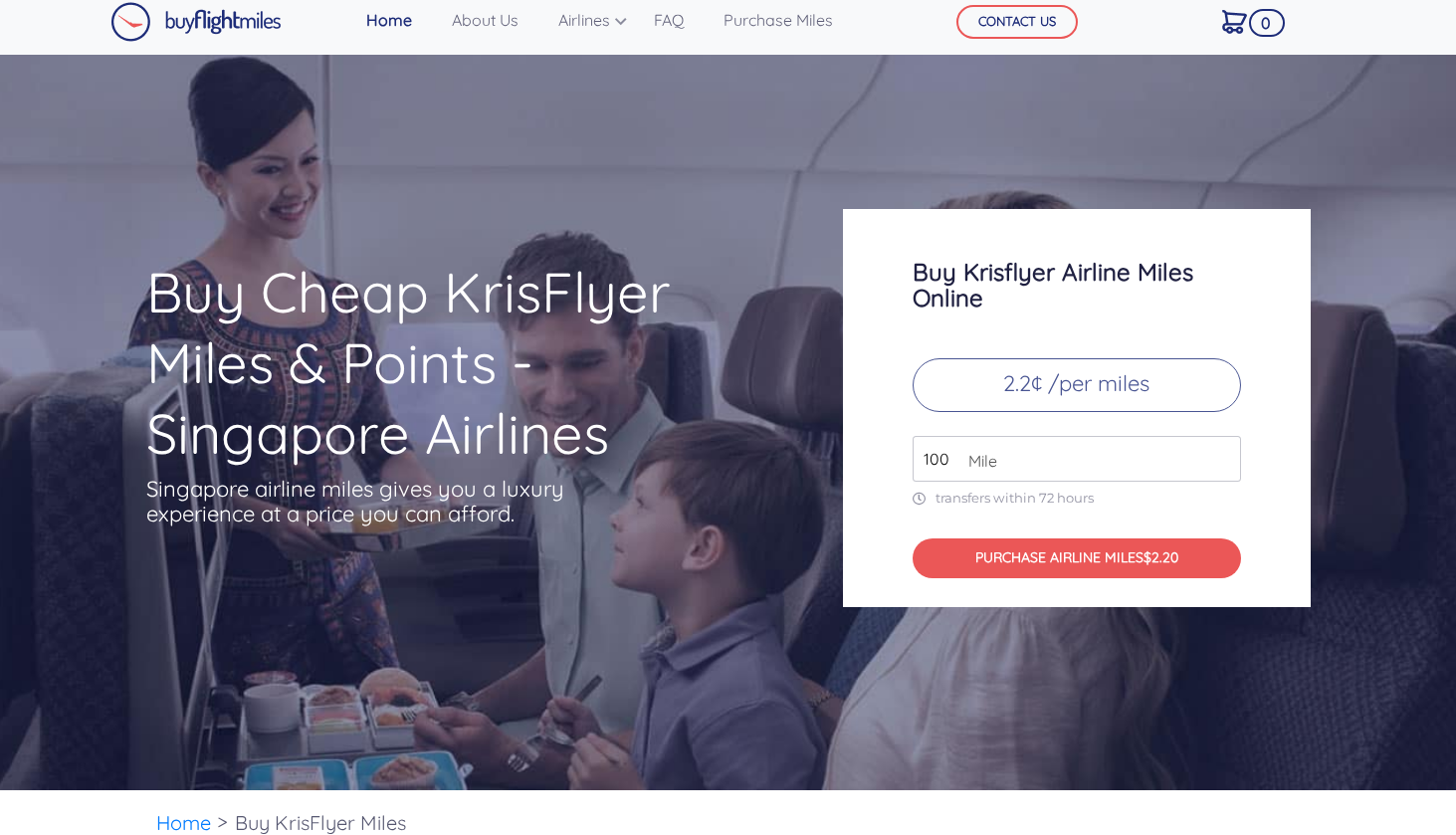 click on "100" at bounding box center [1077, 459] 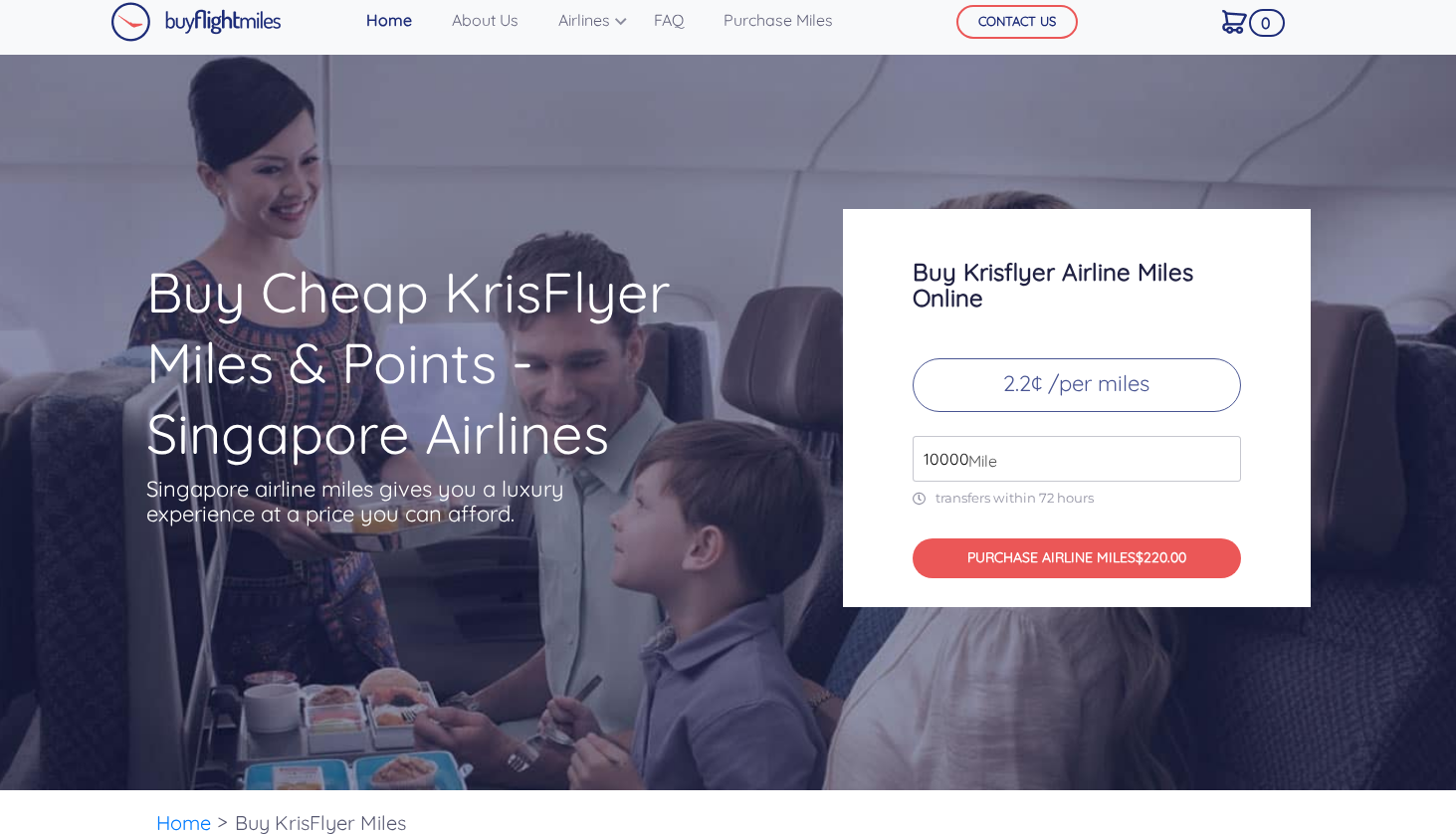 type on "10000" 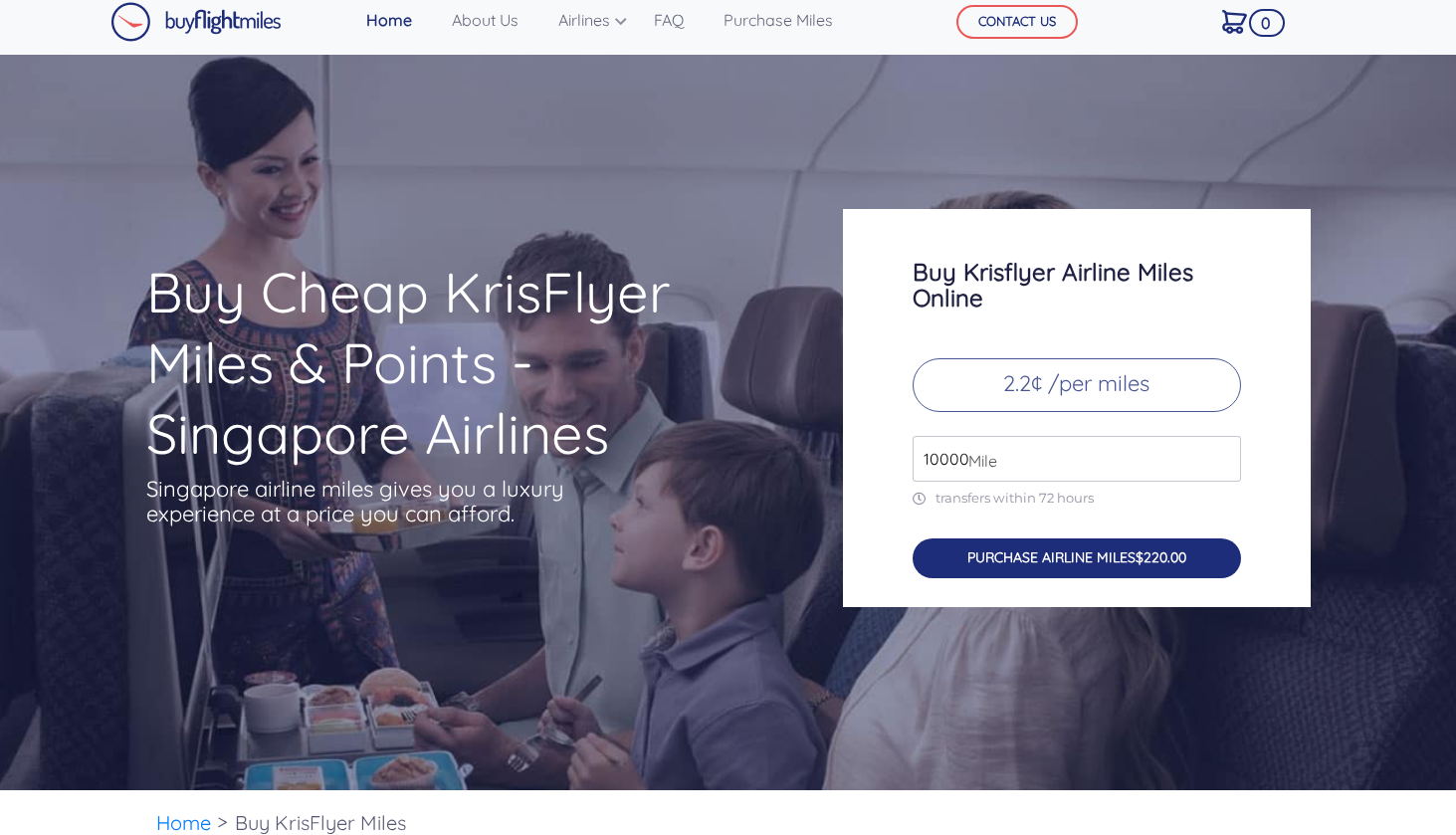 click on "PURCHASE AIRLINE MILES     $220.00" at bounding box center [1077, 558] 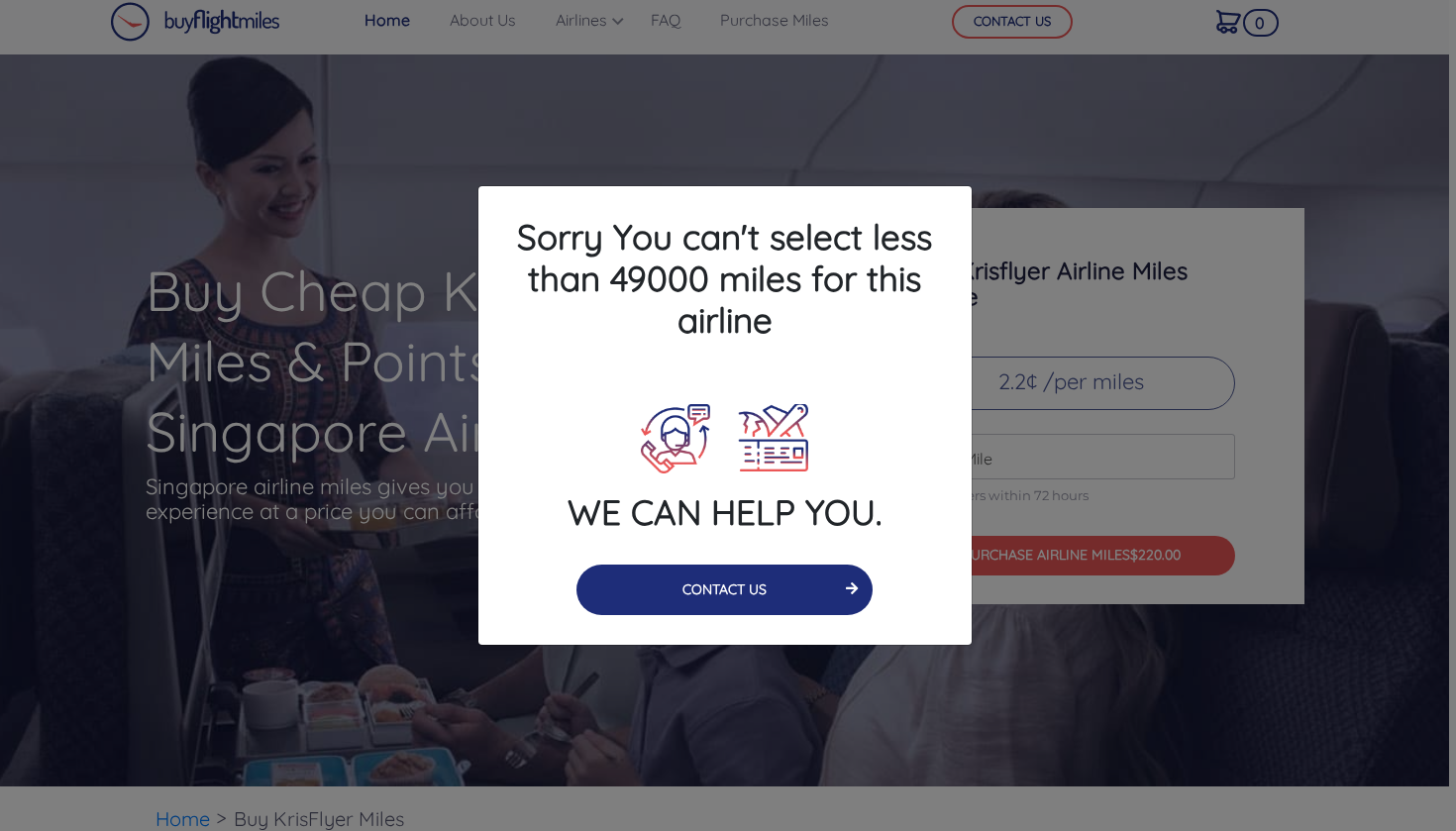 click on "CONTACT US" at bounding box center [724, 589] 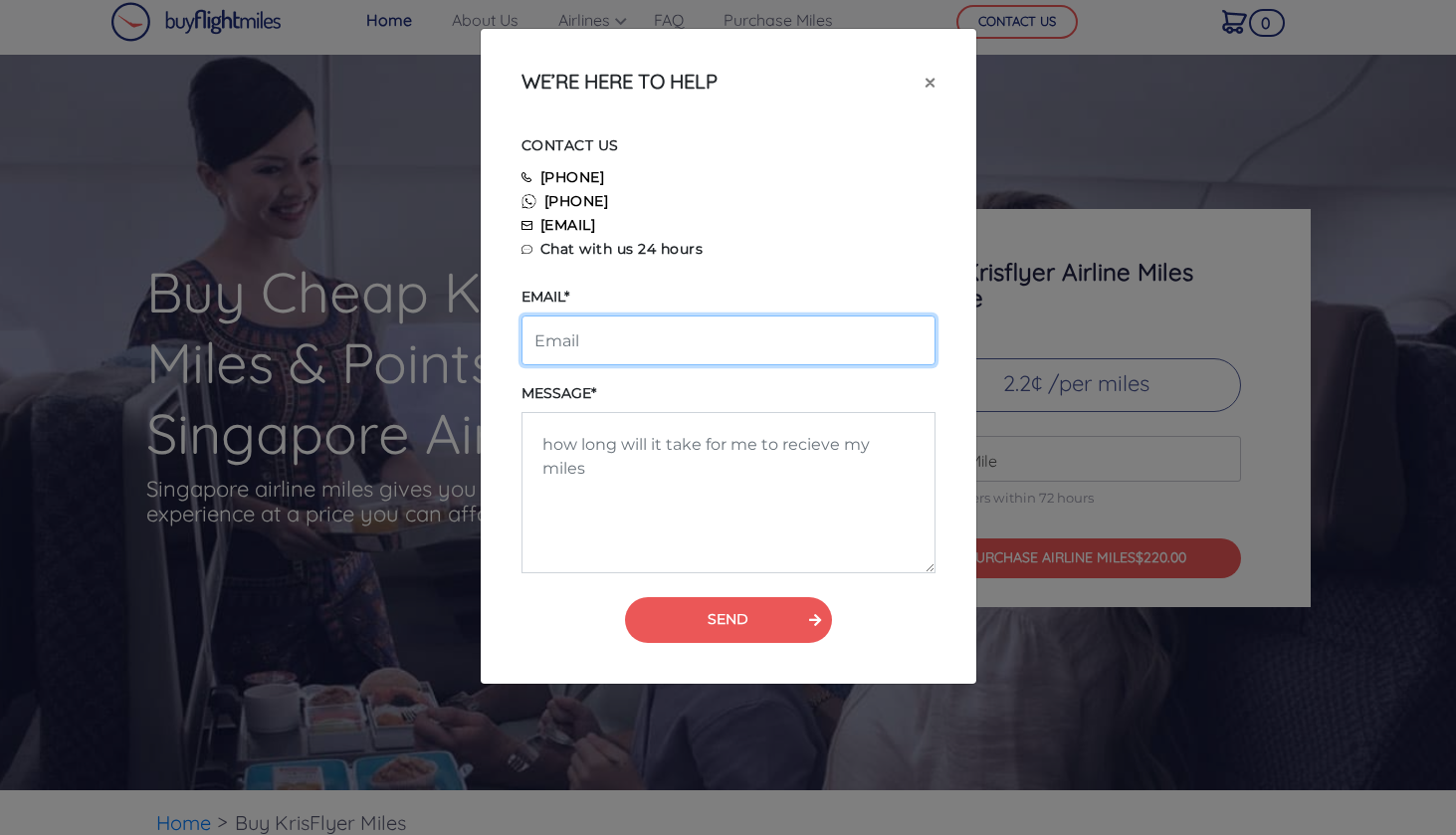 click at bounding box center [728, 340] 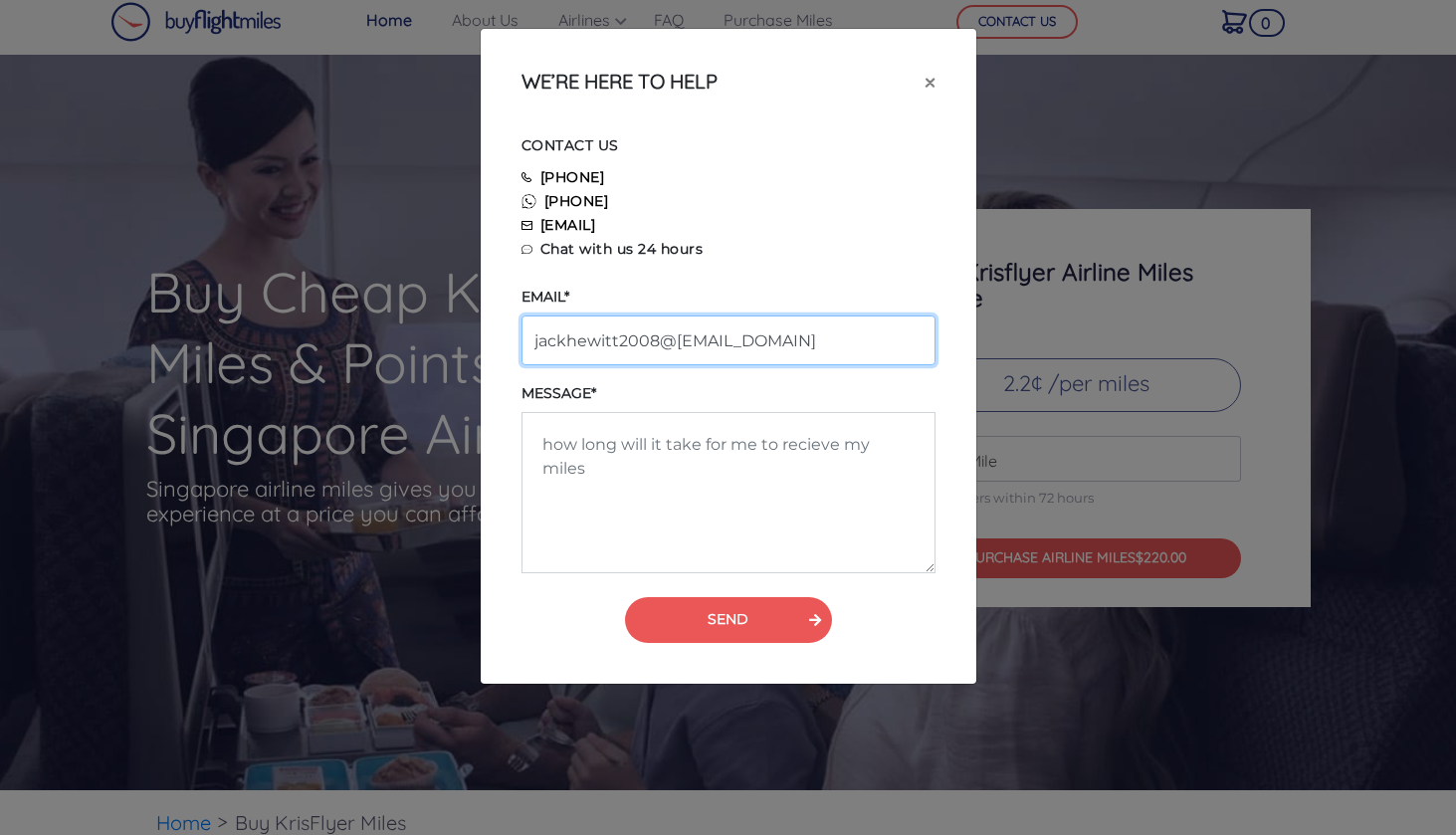 type on "jackhewitt2008@outlook.com" 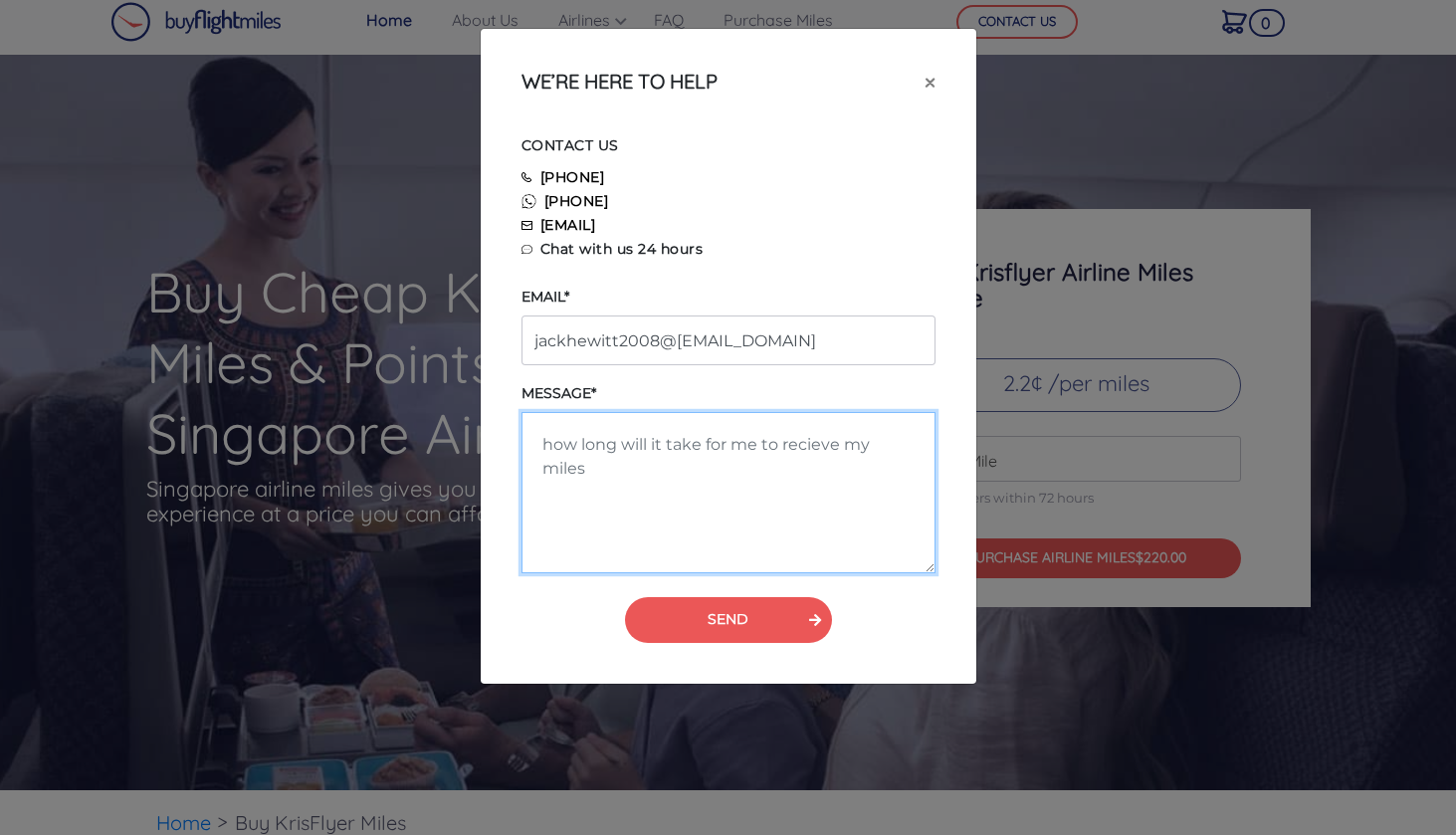 click at bounding box center [728, 493] 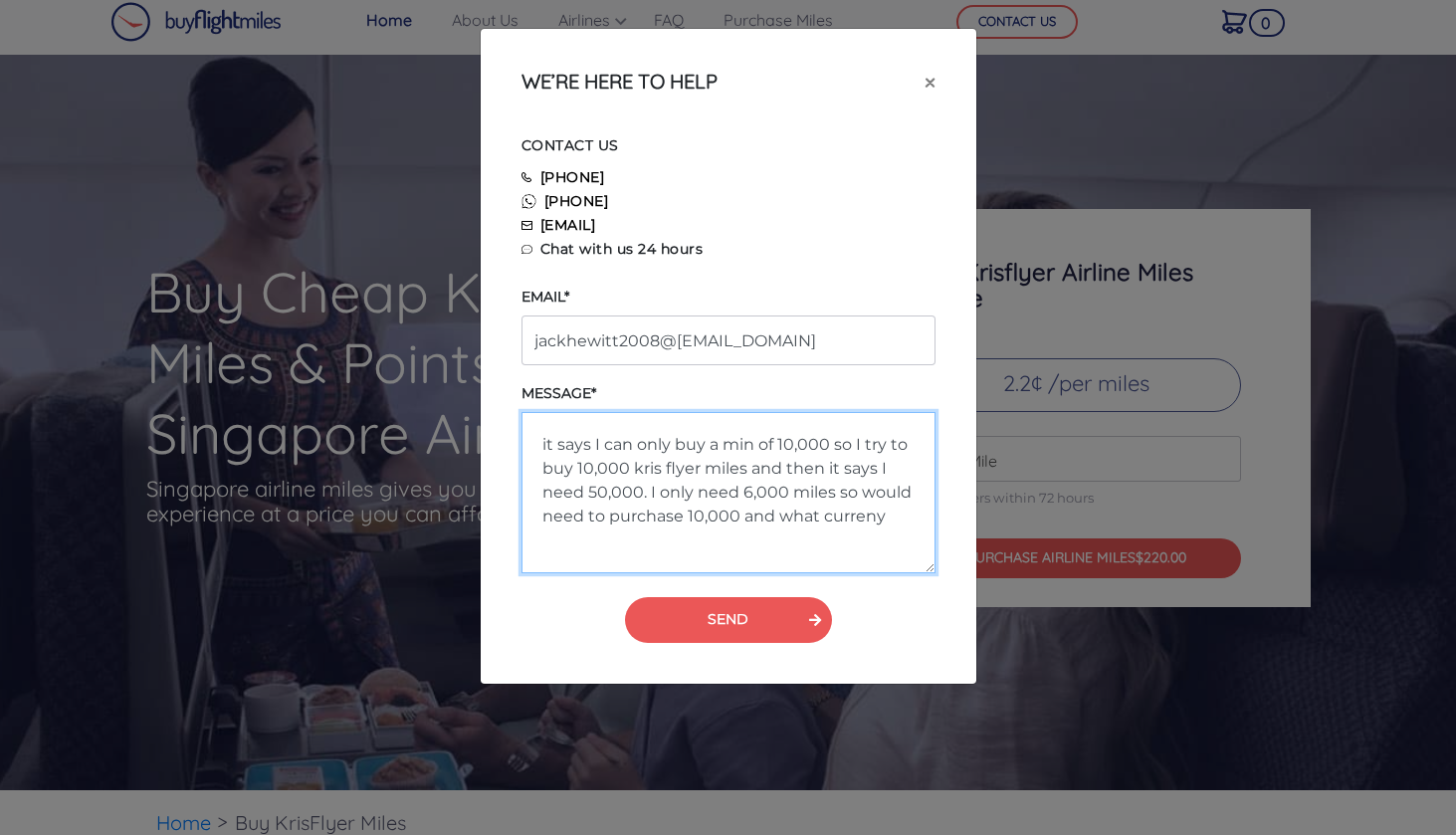 click on "it says I can only buy a min of 10,000 so I try to buy 10,000 kris flyer miles and then it says I need 50,000. I only need 6,000 miles so would need to purchase 10,000 and what curreny" at bounding box center [728, 493] 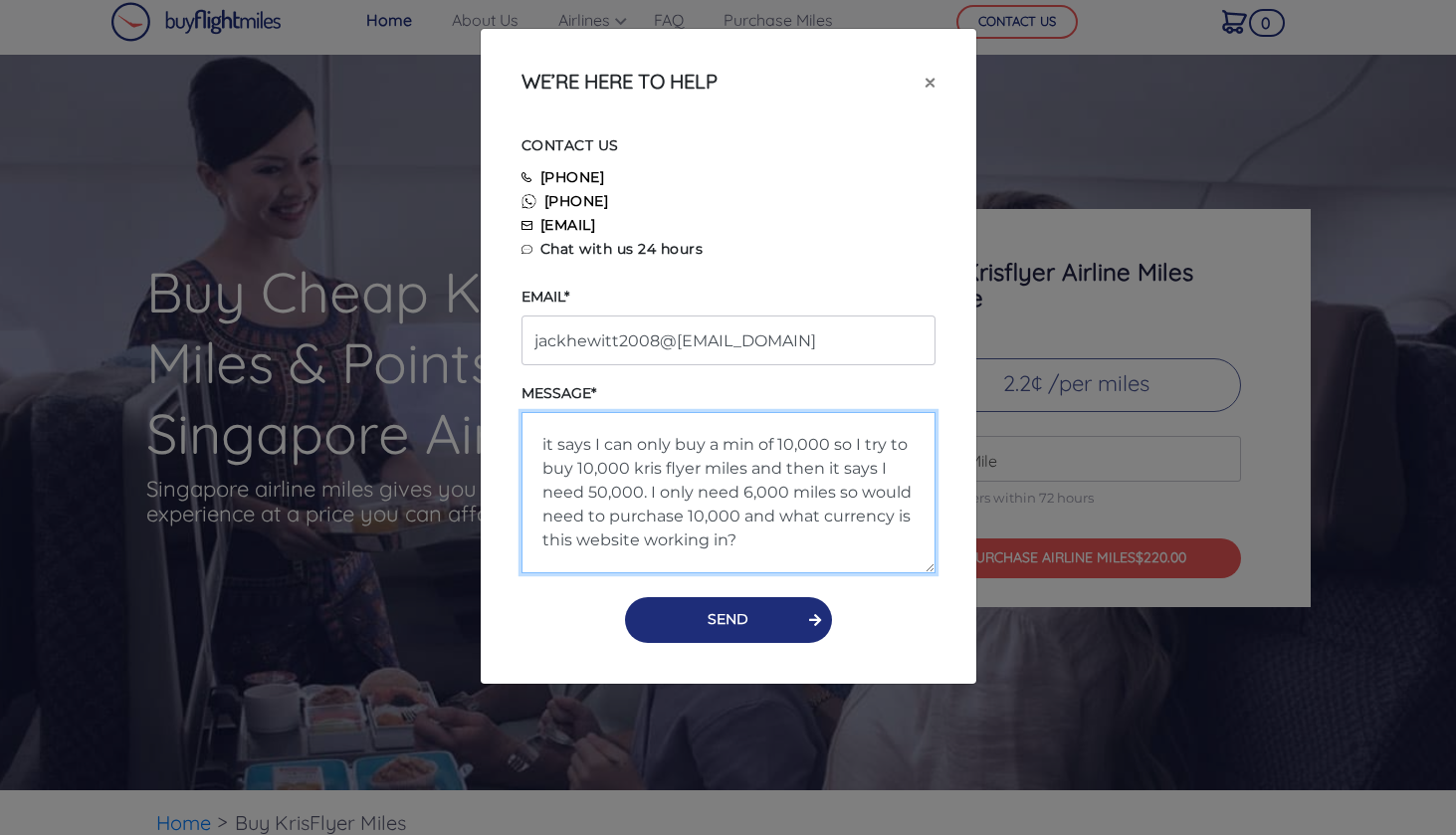 type on "it says I can only buy a min of 10,000 so I try to buy 10,000 kris flyer miles and then it says I need 50,000. I only need 6,000 miles so would need to purchase 10,000 and what currency is this website working in?" 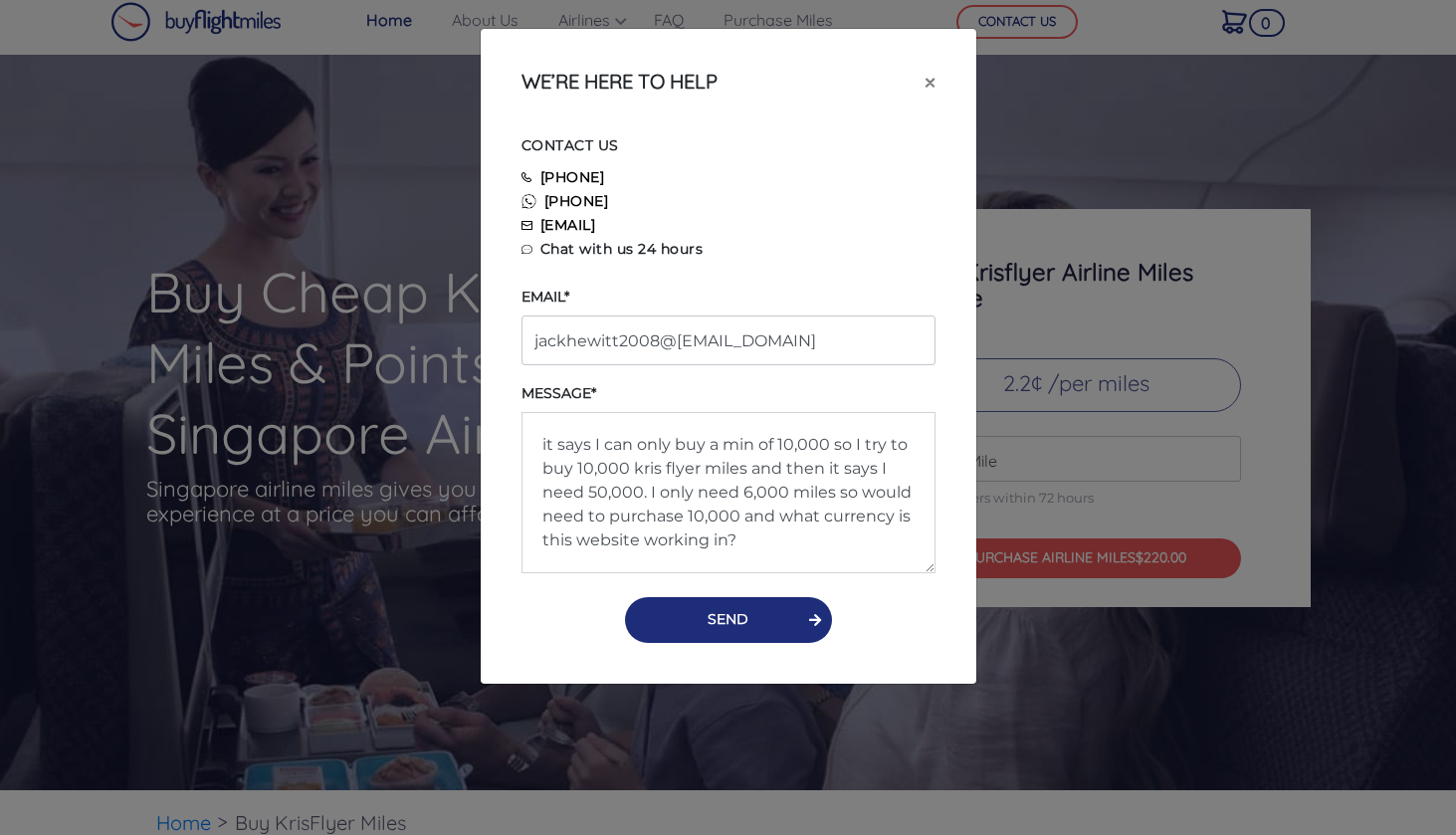 click on "SEND" at bounding box center [728, 620] 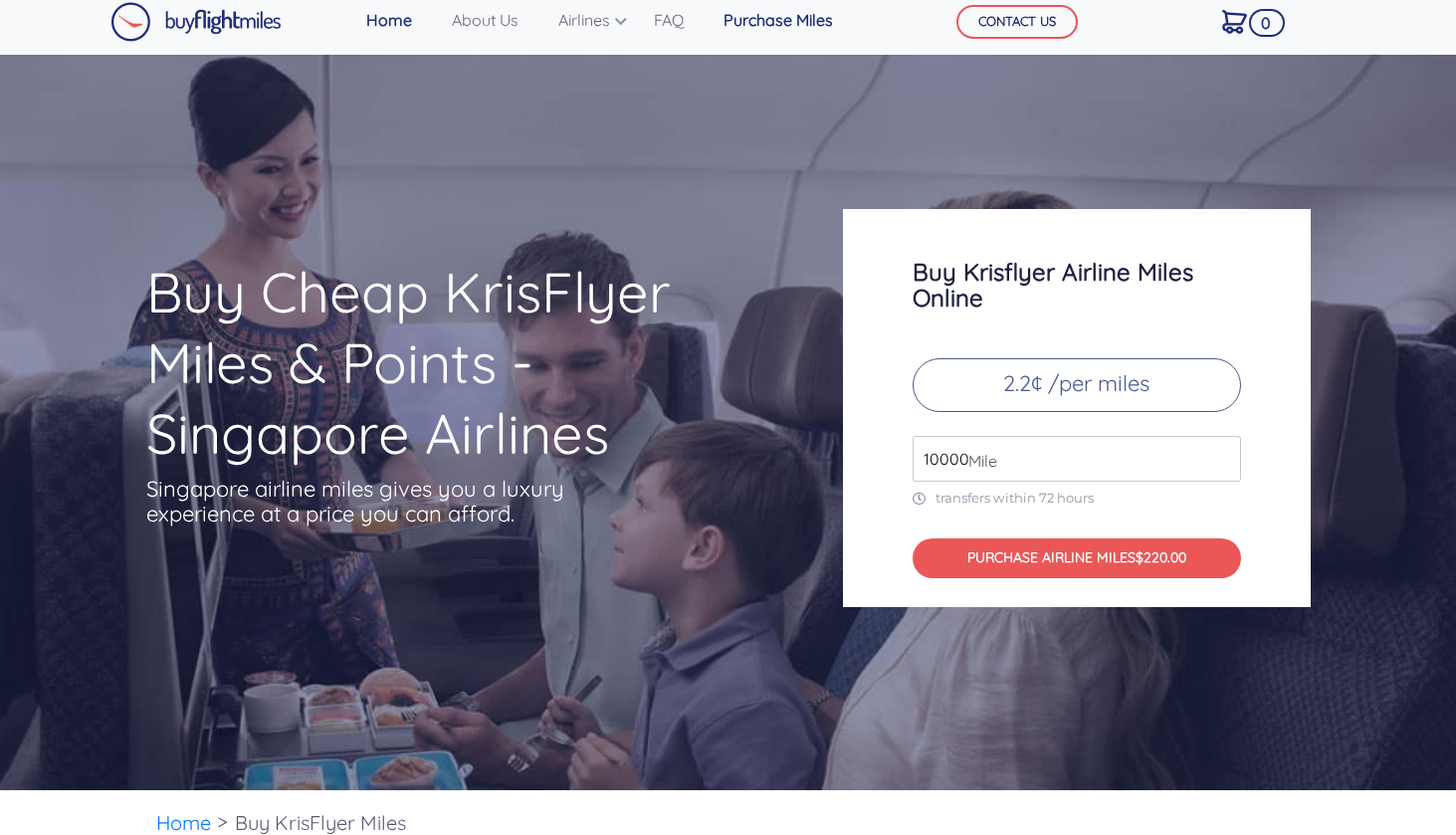 click on "Purchase Miles" at bounding box center (778, 20) 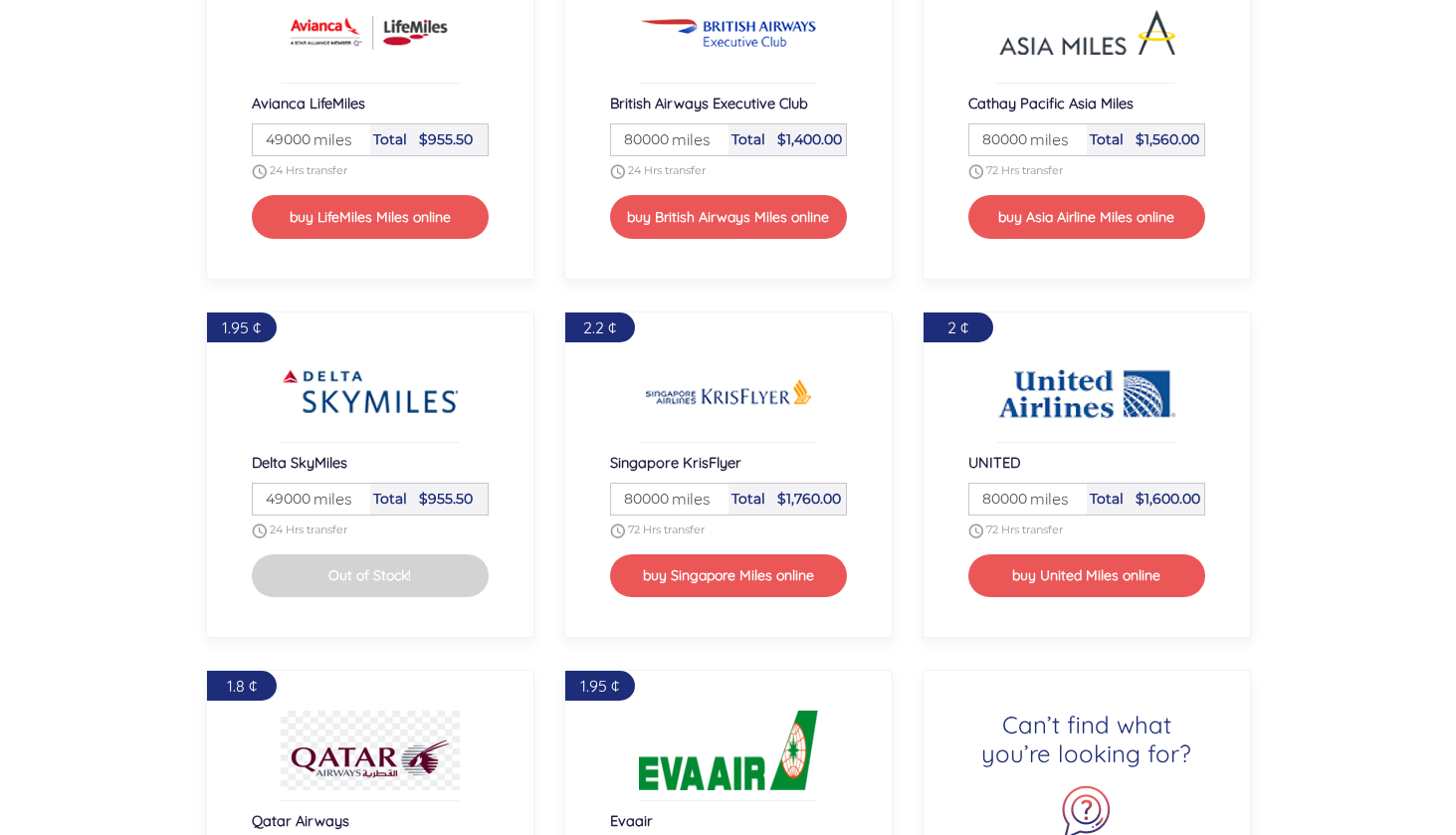 scroll, scrollTop: 2241, scrollLeft: 0, axis: vertical 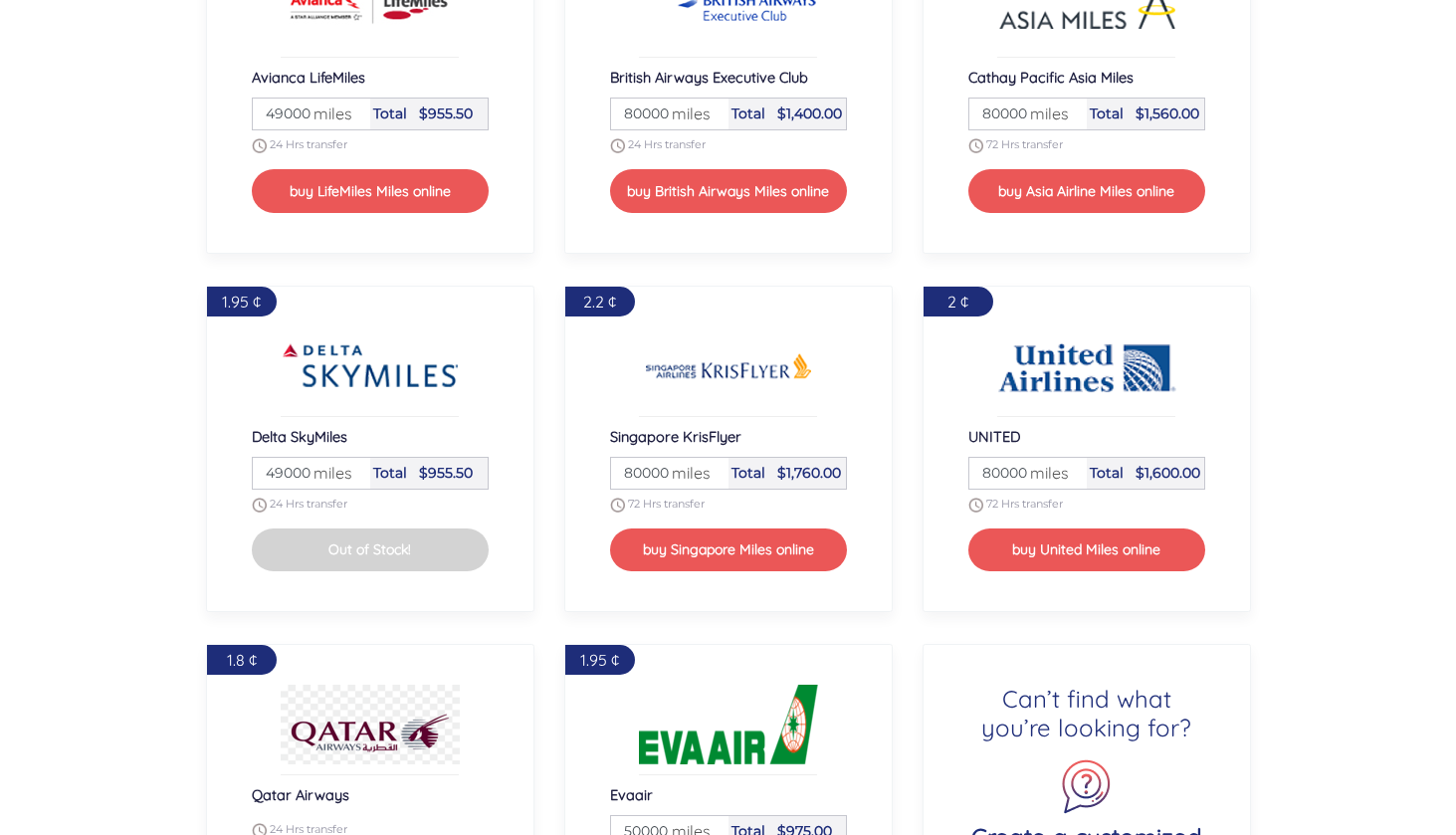 click on "80000" at bounding box center (670, 473) 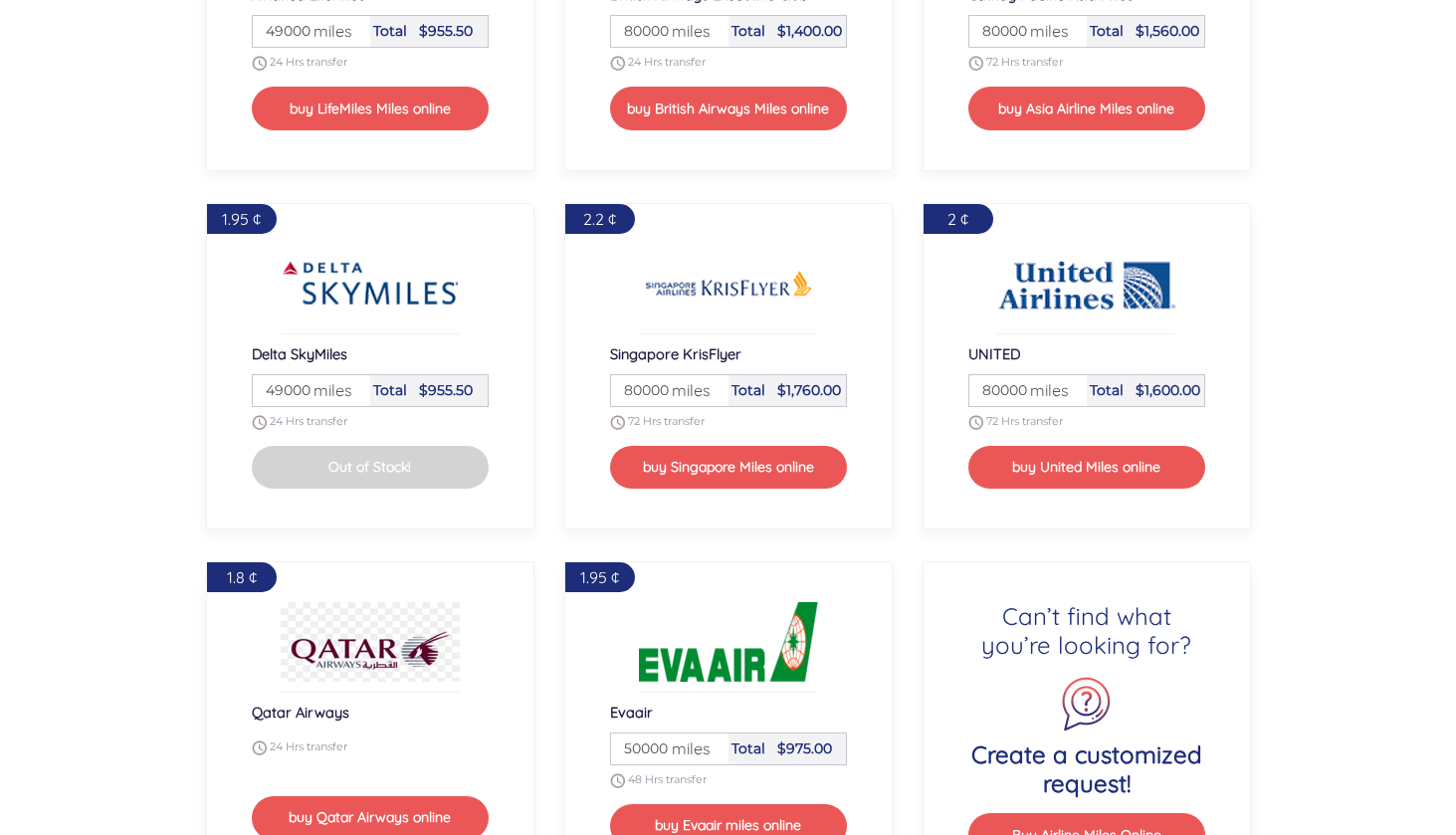 scroll, scrollTop: 2312, scrollLeft: 0, axis: vertical 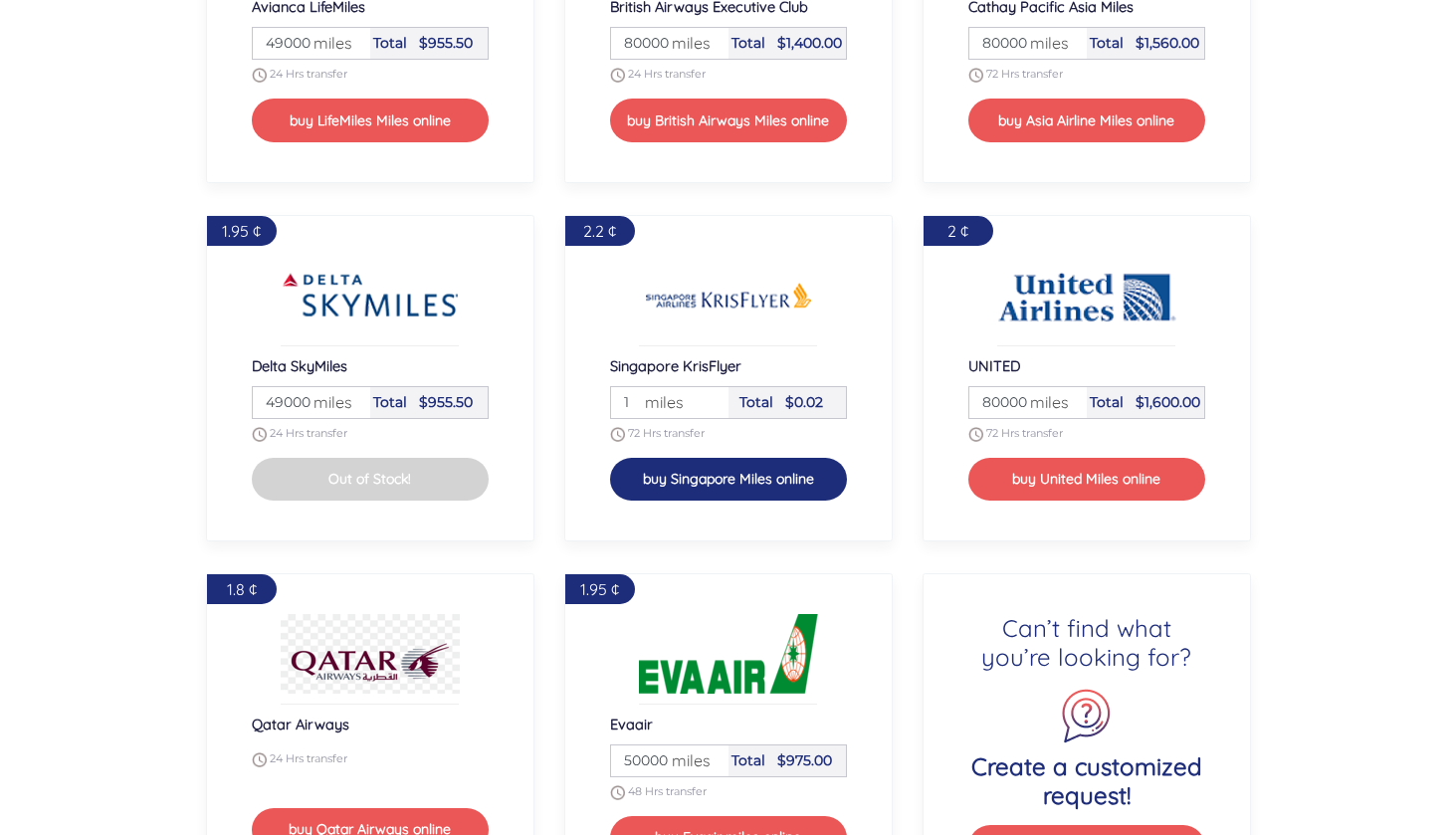 type on "10" 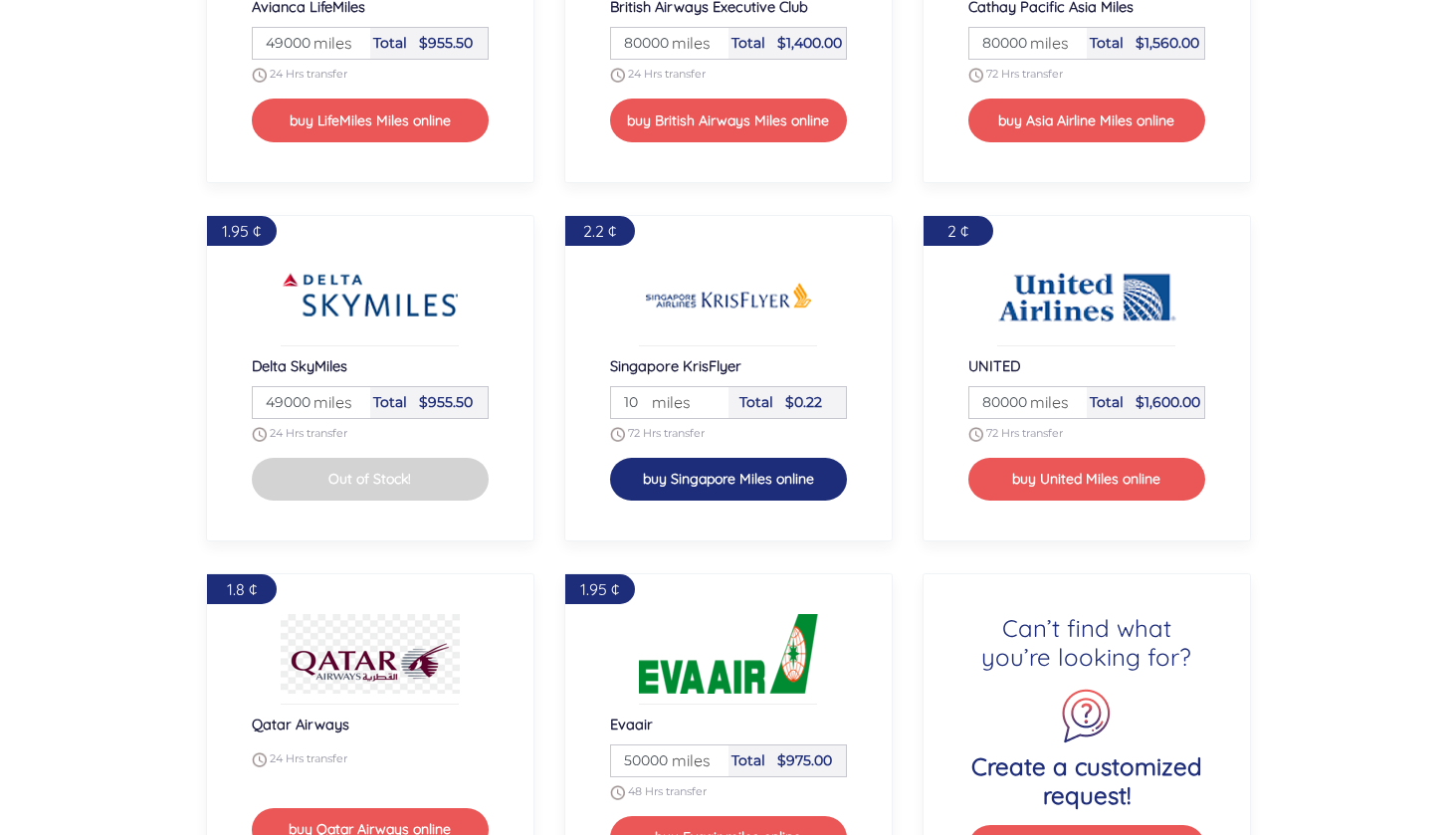 type 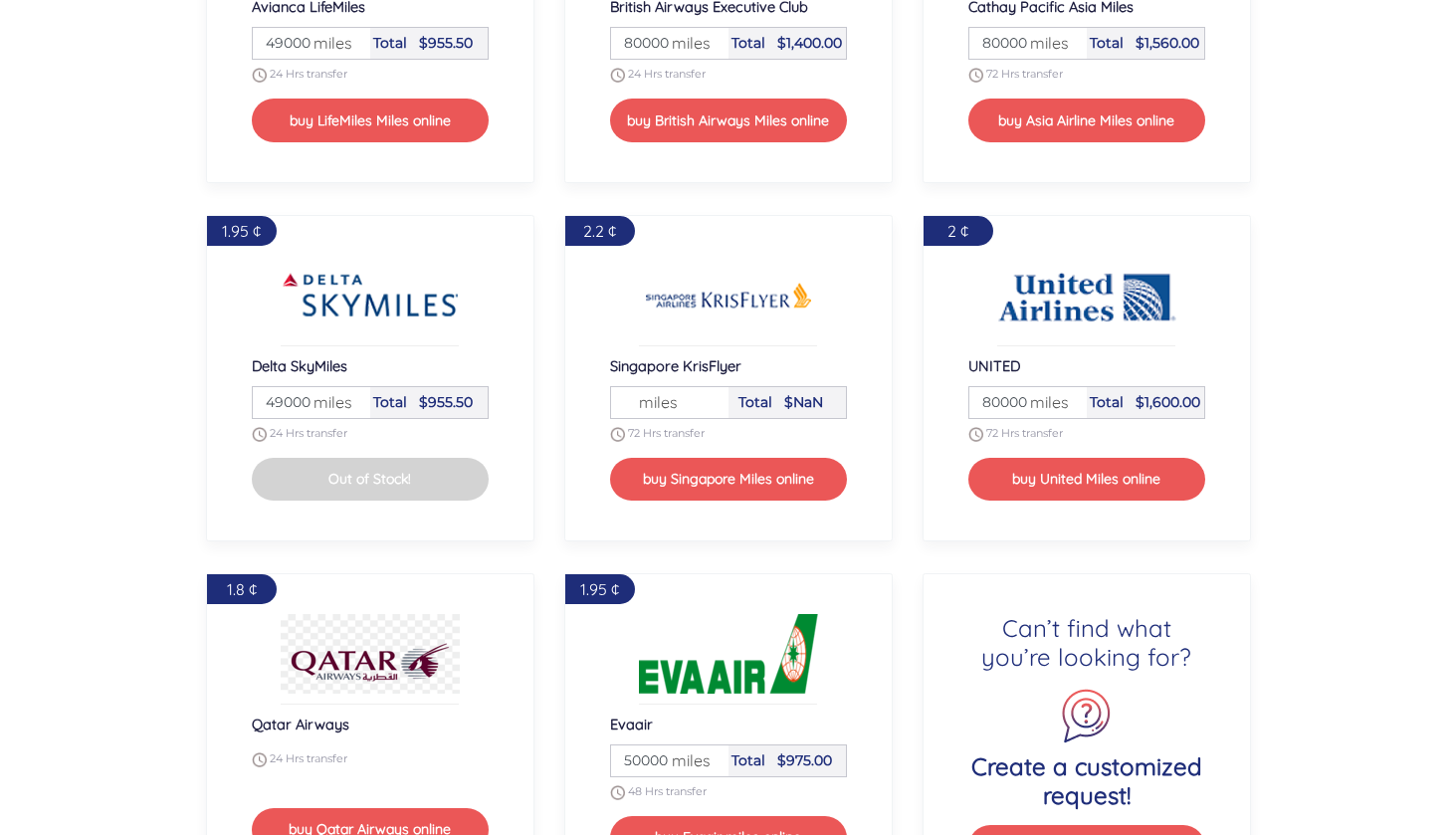 click on "2.2 ¢
Singapore KrisFlyer
Miles
miles
Total $NaN
72 Hrs transfer
buy Singapore Miles online" at bounding box center (728, 378) 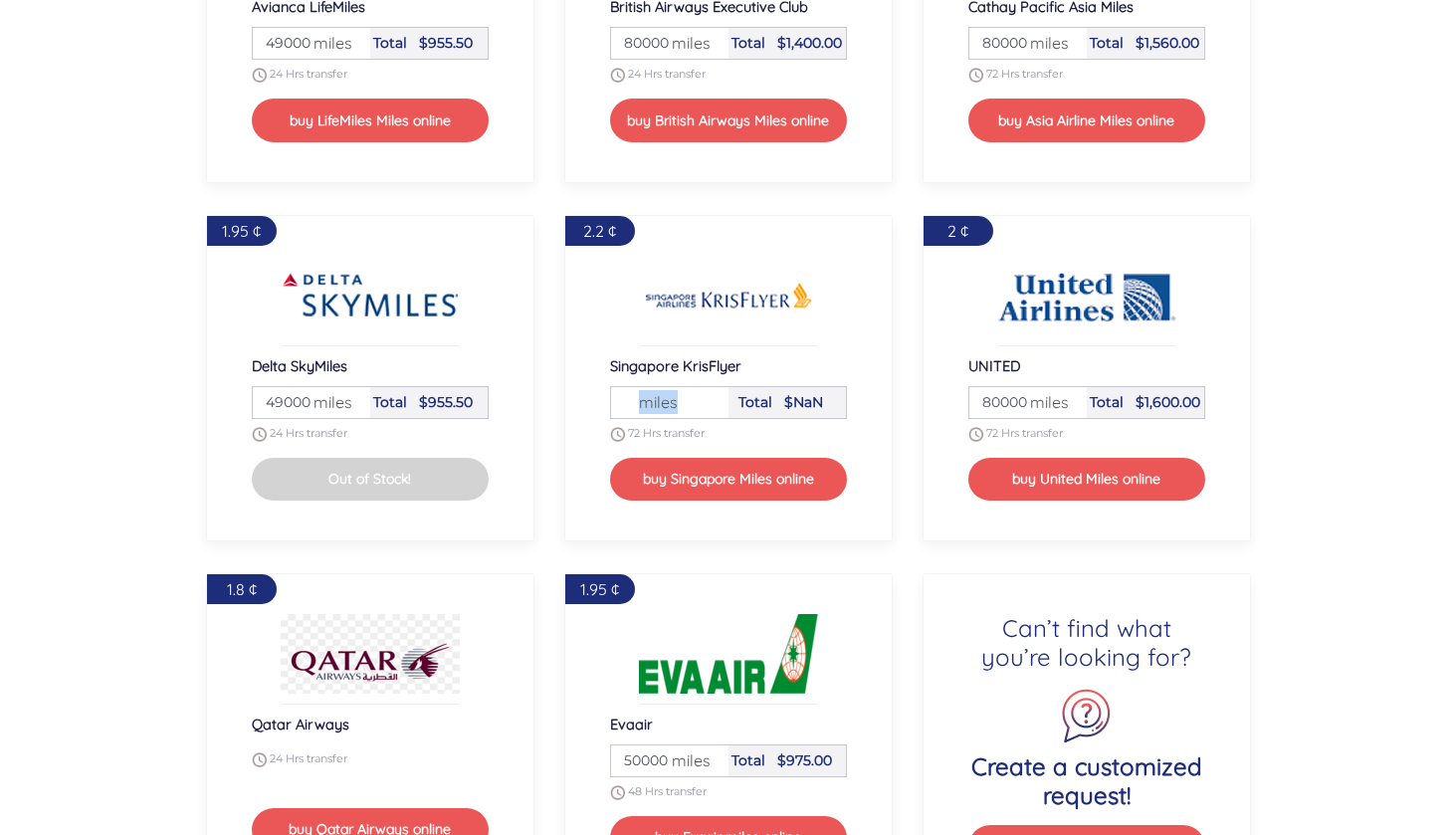 click on "miles" at bounding box center [653, 402] 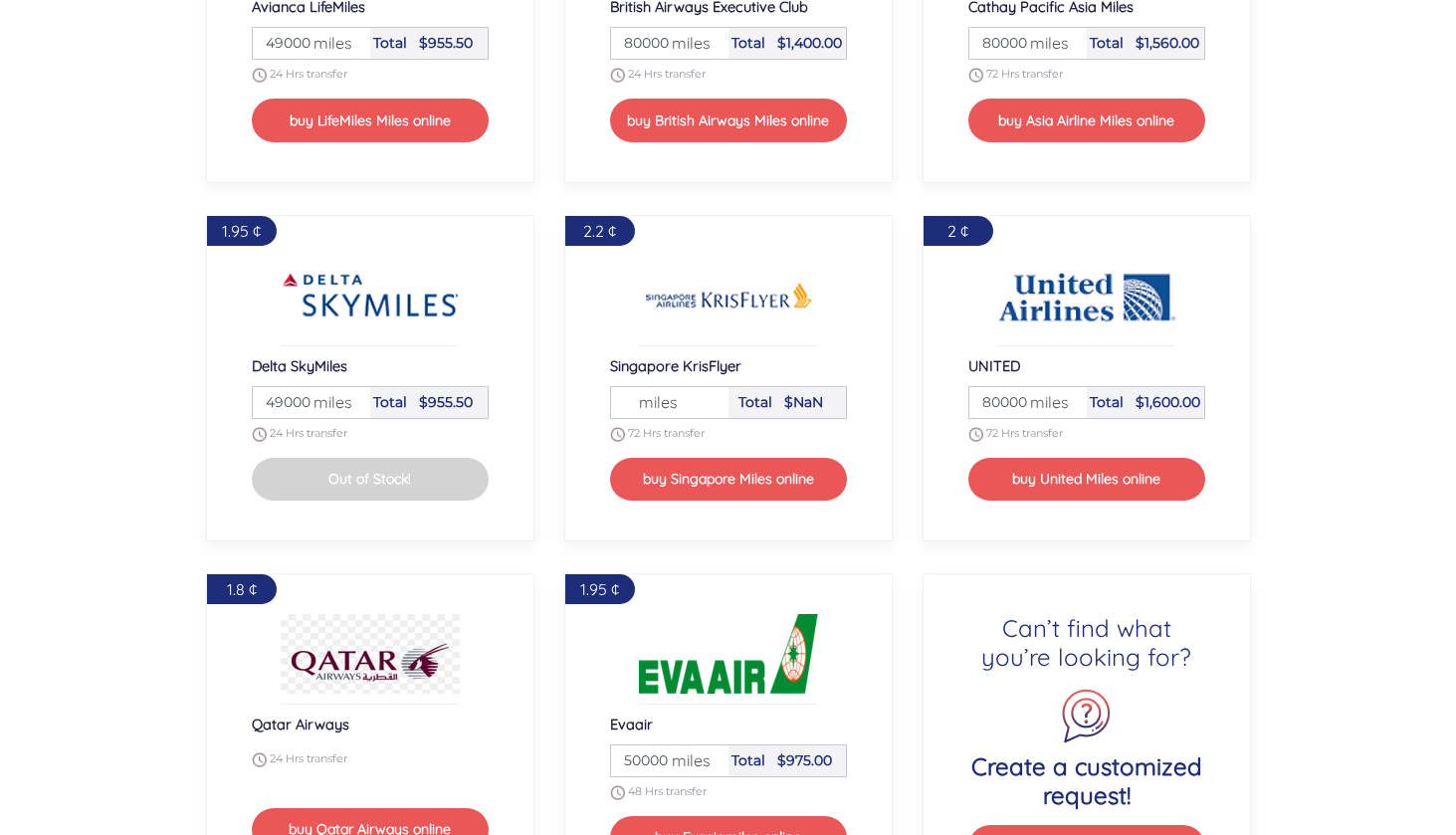 click on "miles" at bounding box center (653, 402) 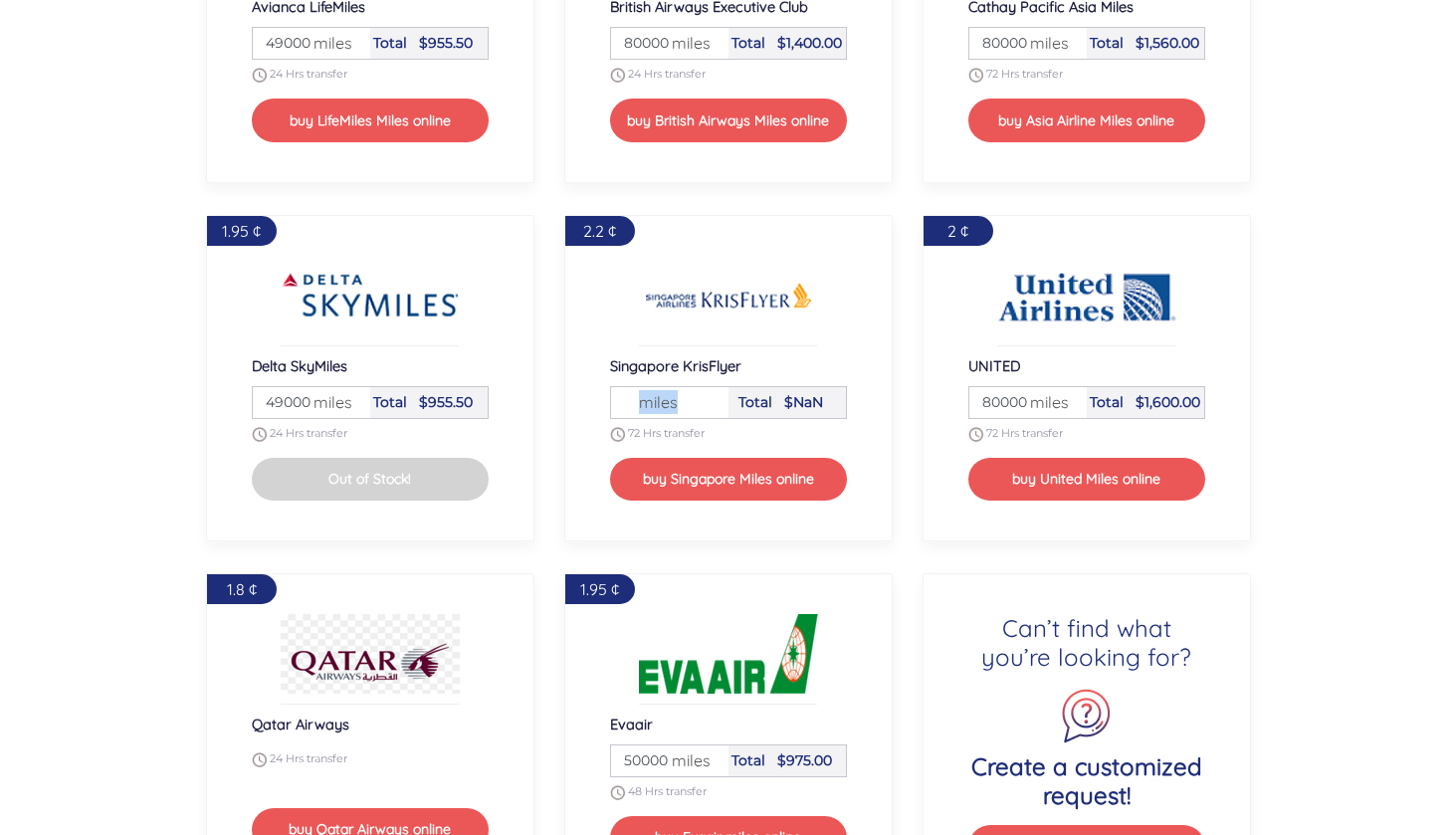 click on "miles" at bounding box center [653, 402] 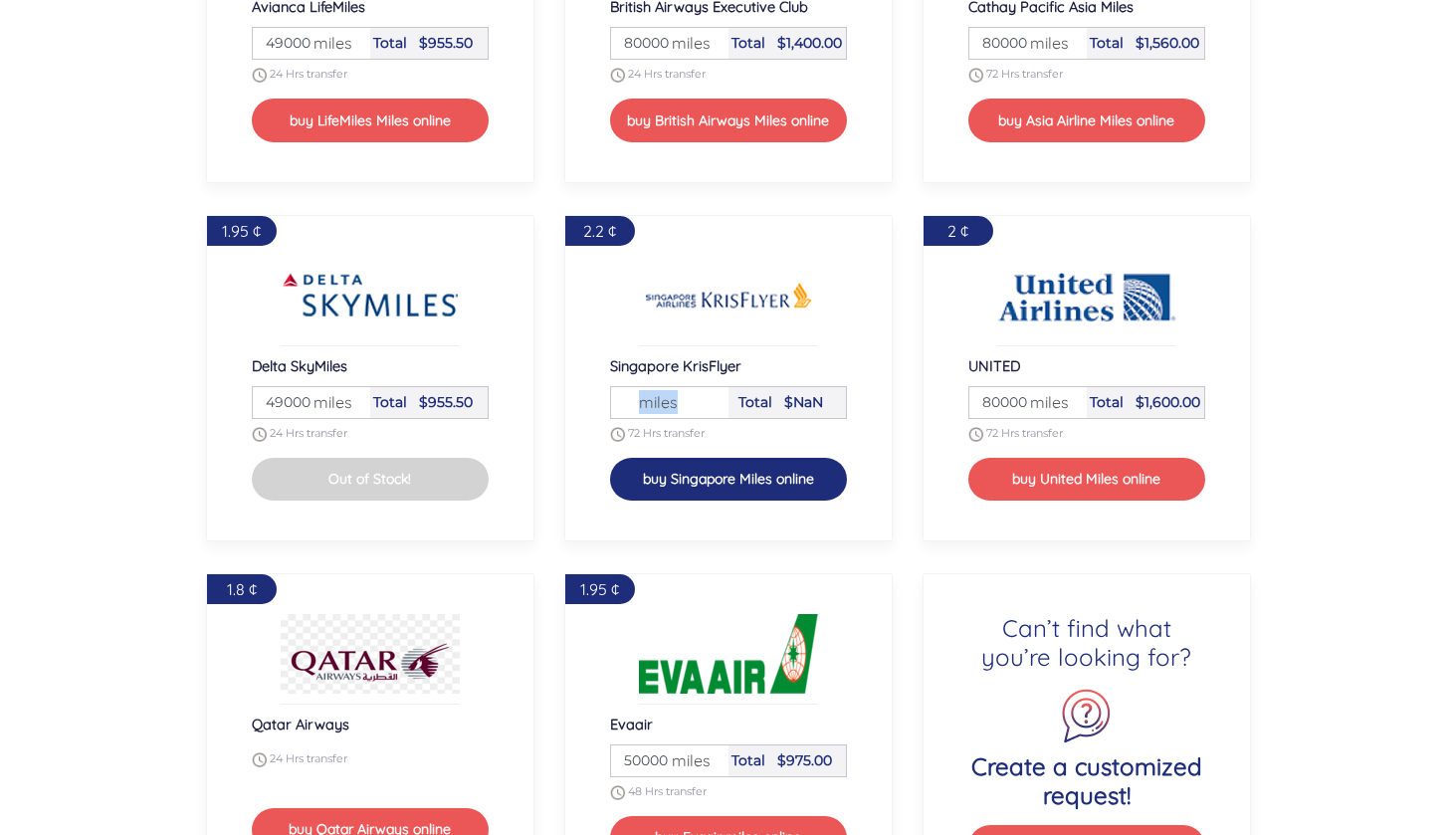 click on "buy Singapore Miles online" at bounding box center [728, 479] 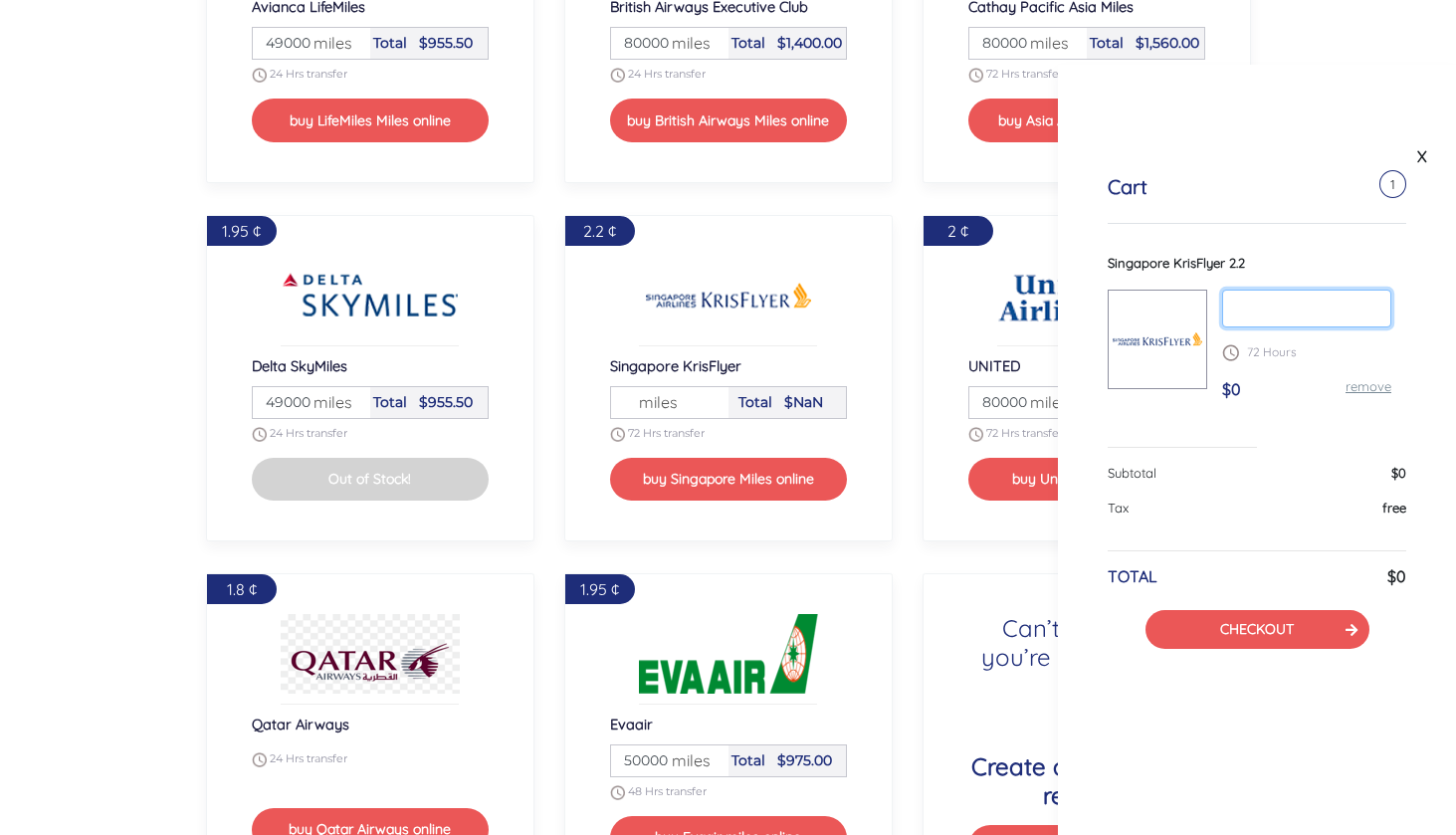 click at bounding box center [1307, 309] 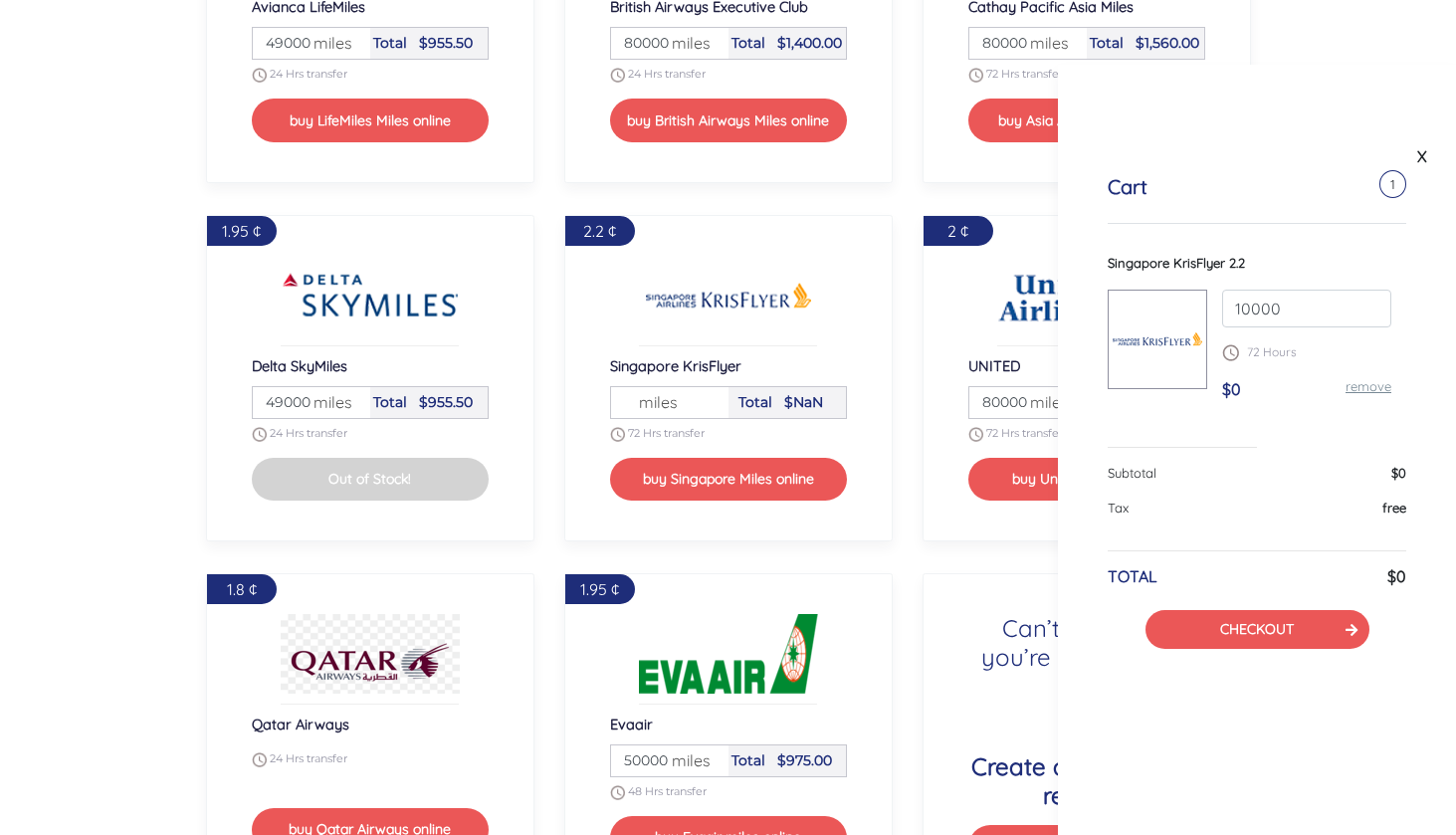 click on "Tax
free" at bounding box center (1257, 517) 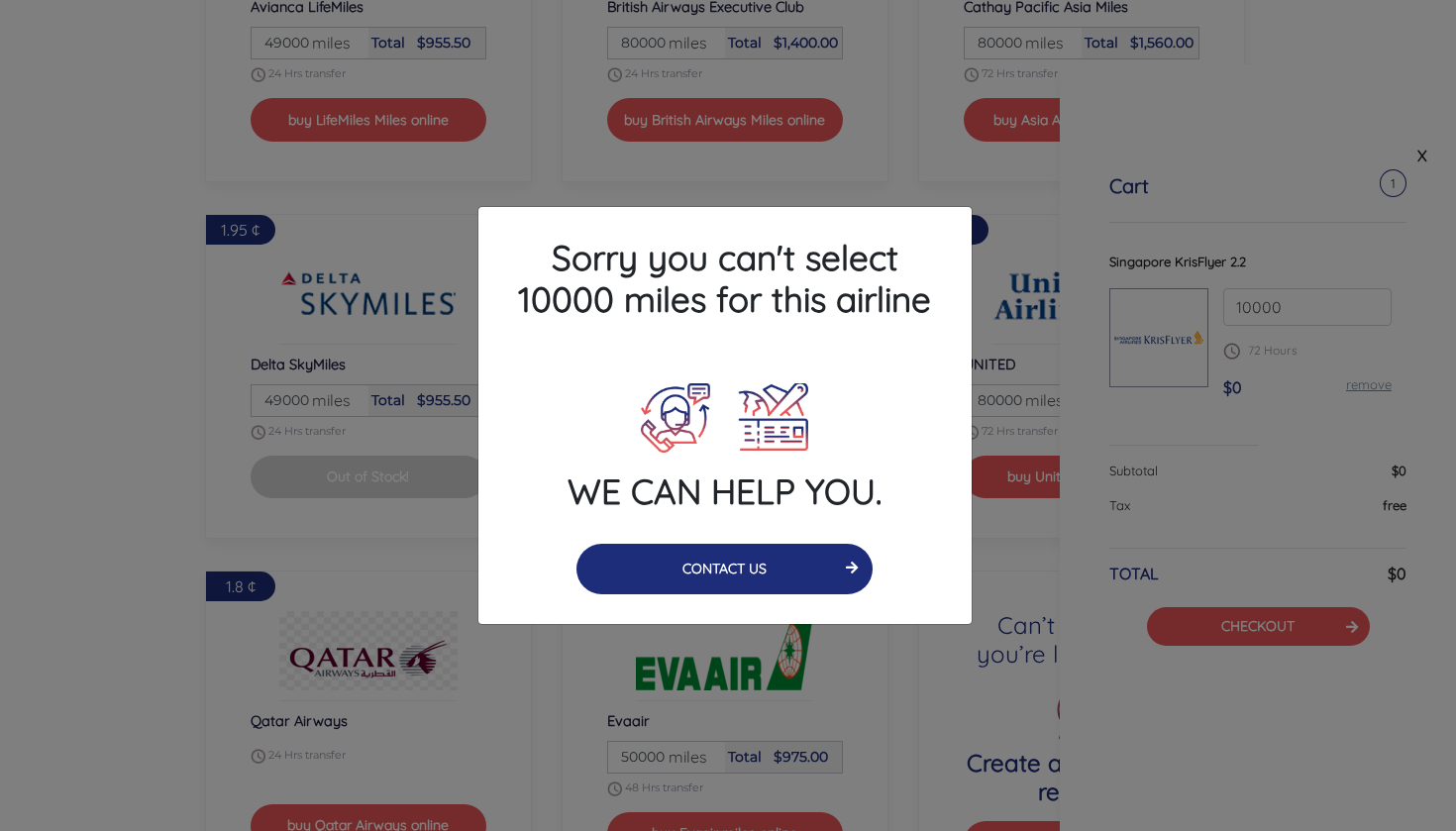 click on "CONTACT US" at bounding box center [724, 569] 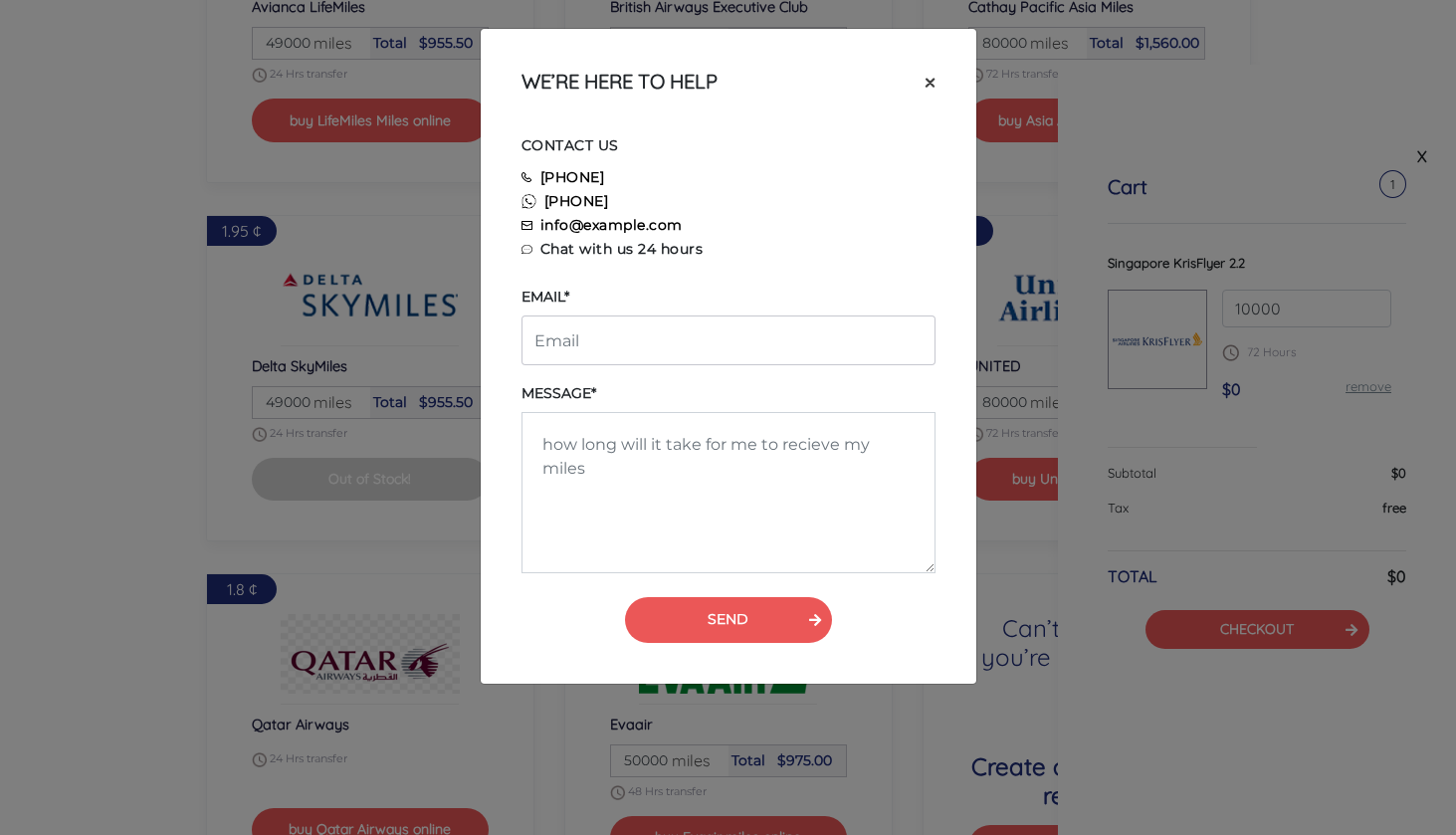 click on "×" at bounding box center [930, 82] 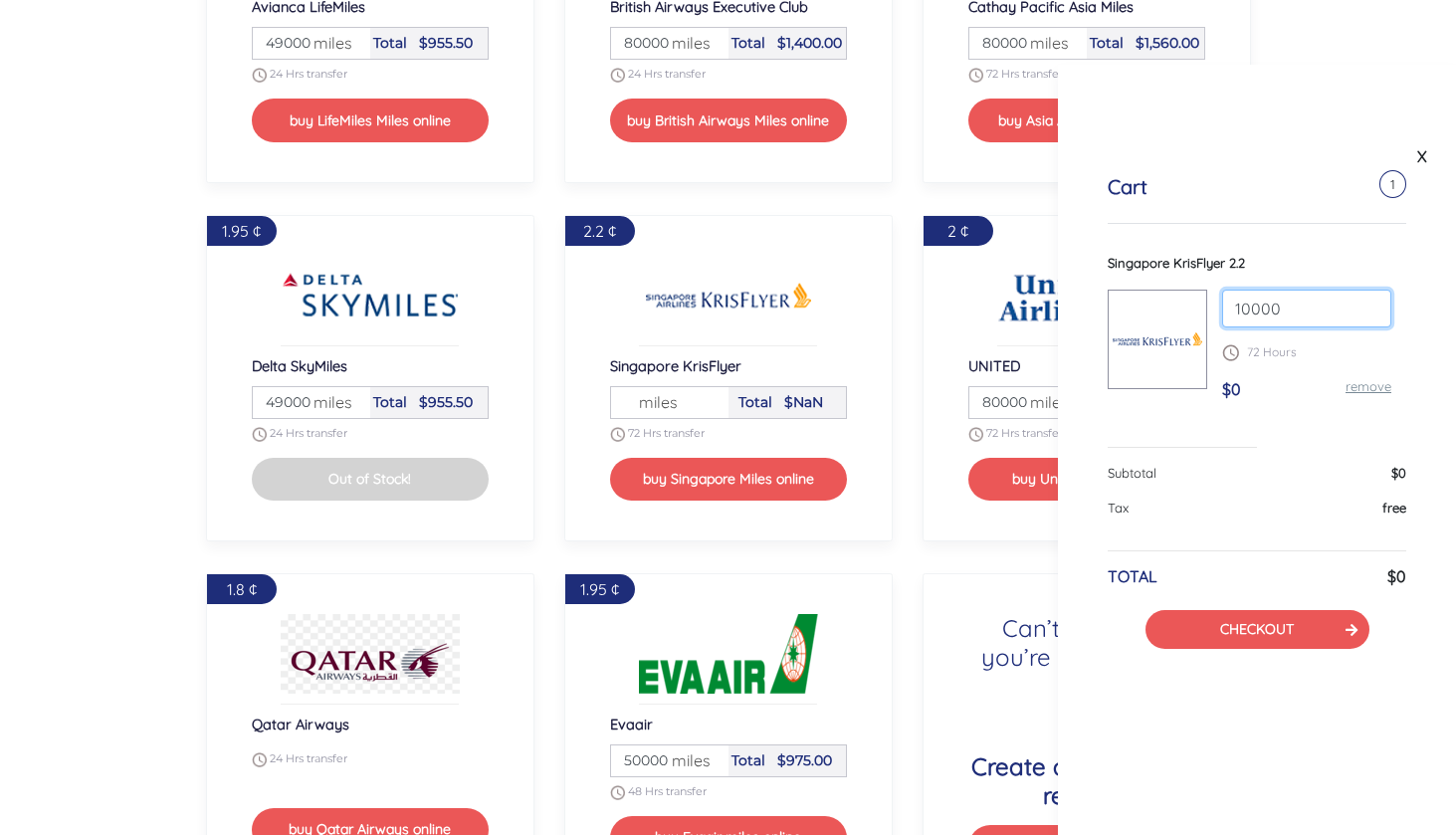 click on "10000" at bounding box center [1307, 309] 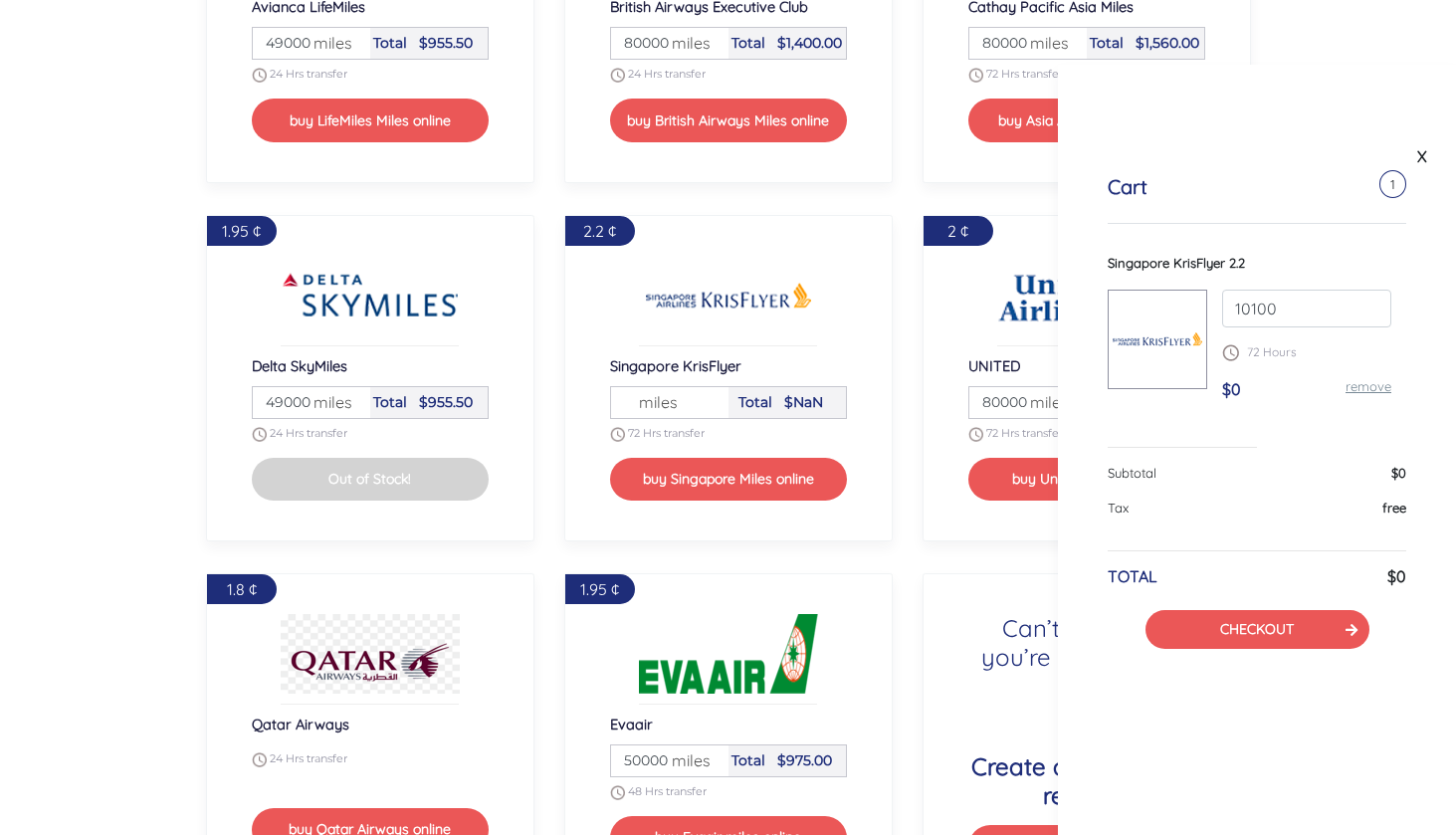click on "Subtotal
$0" at bounding box center [1257, 482] 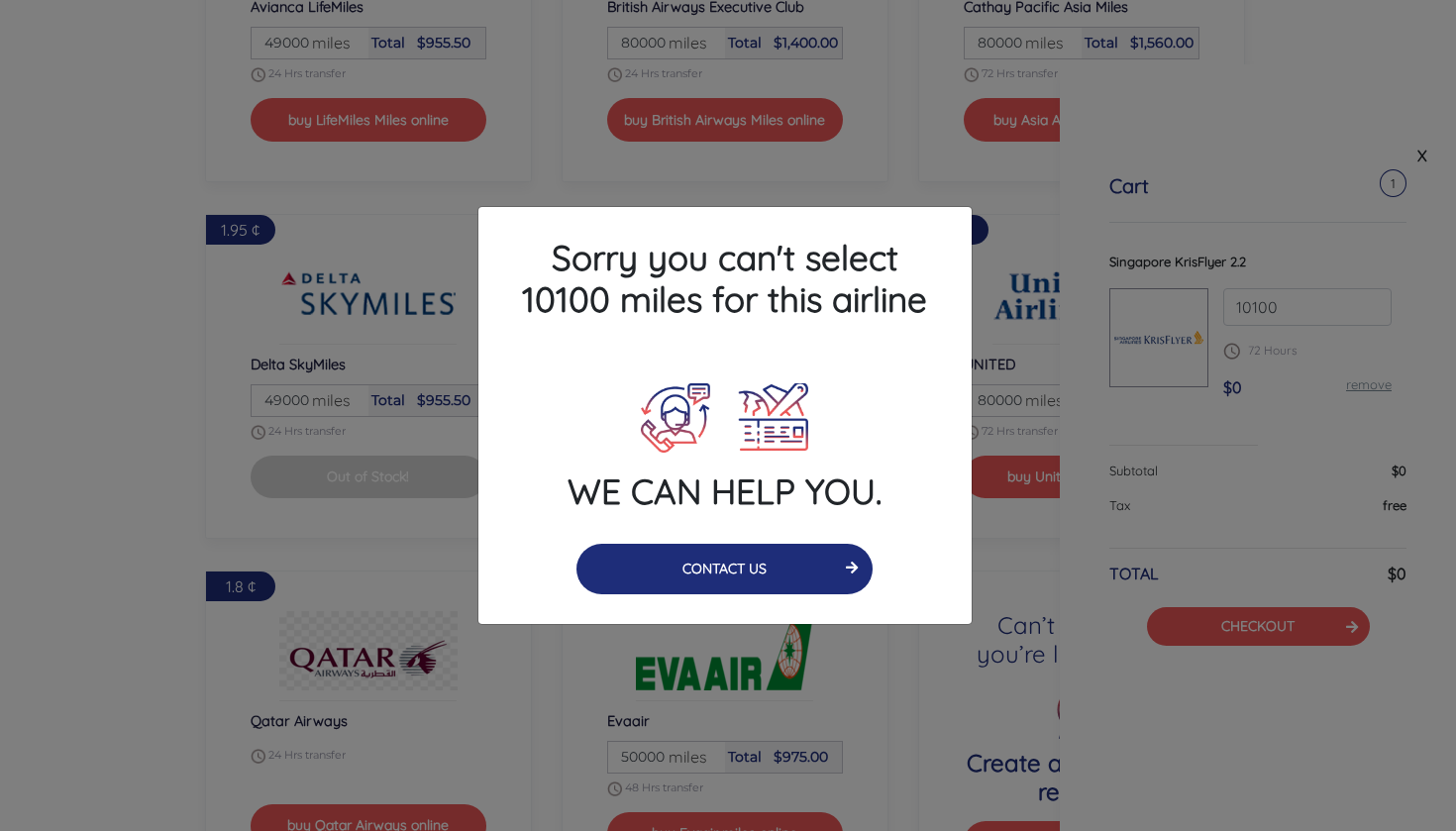 click on "CONTACT US" at bounding box center (724, 569) 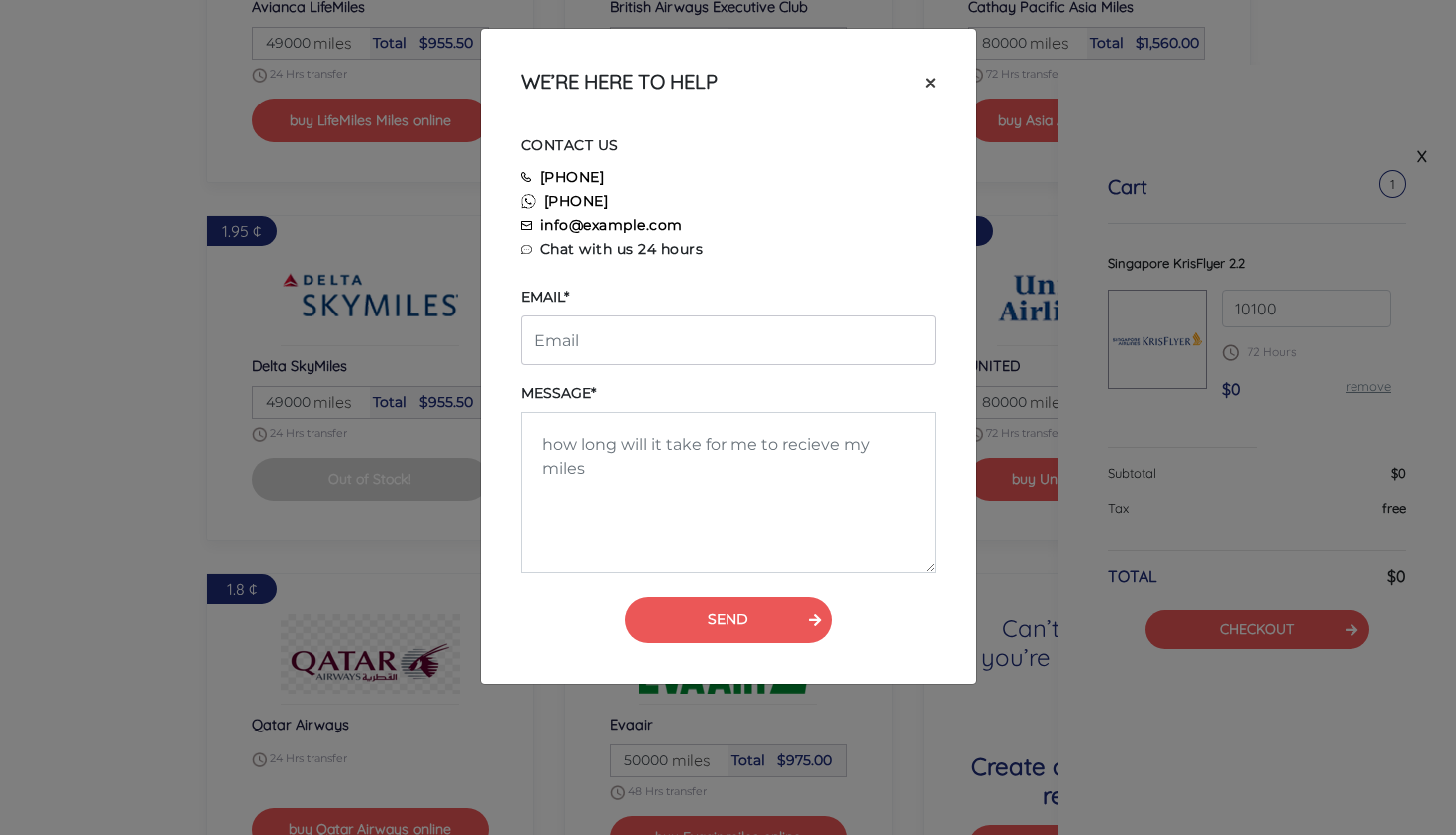 click on "×" at bounding box center (930, 82) 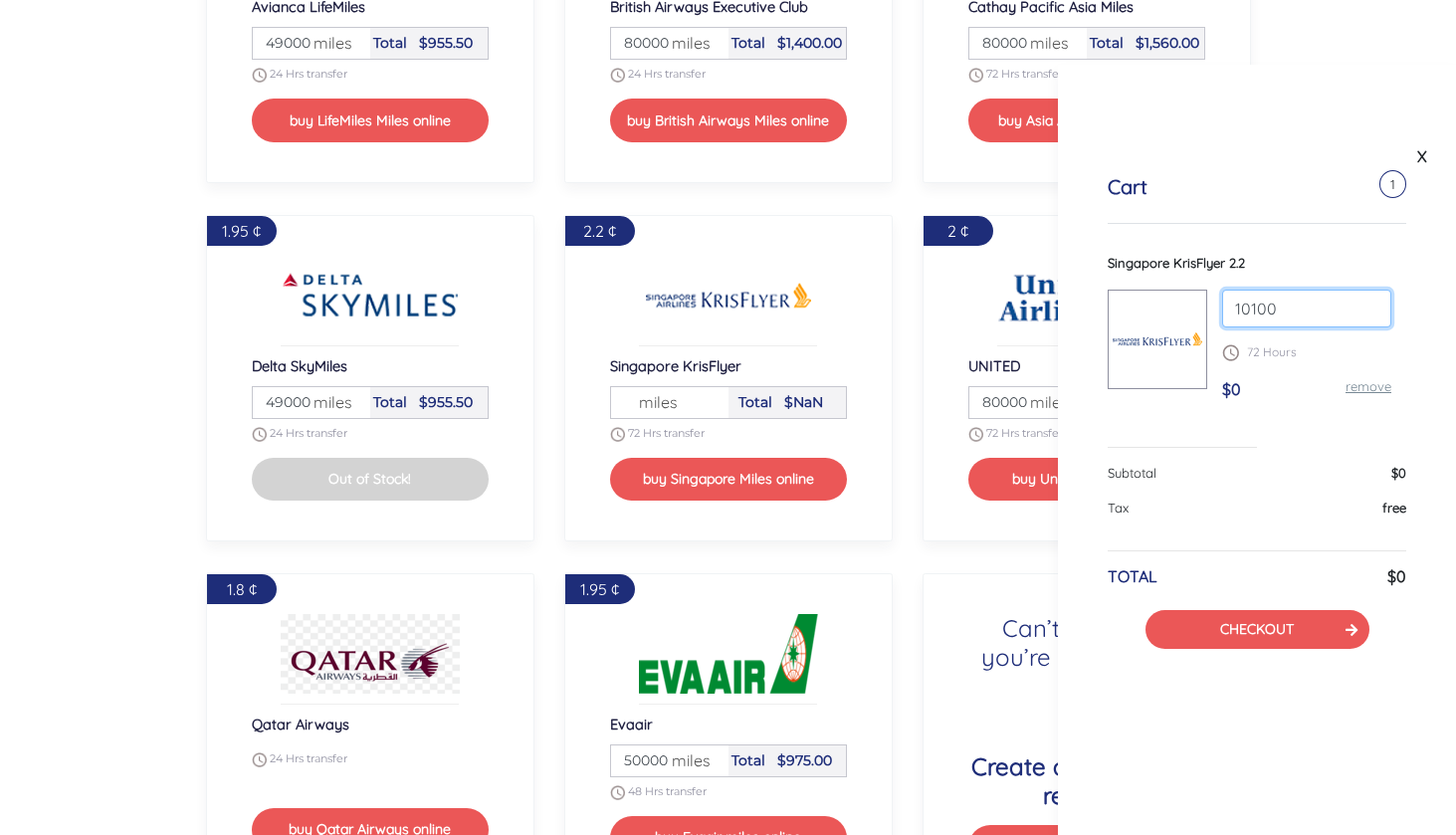 click on "10100" at bounding box center (1307, 309) 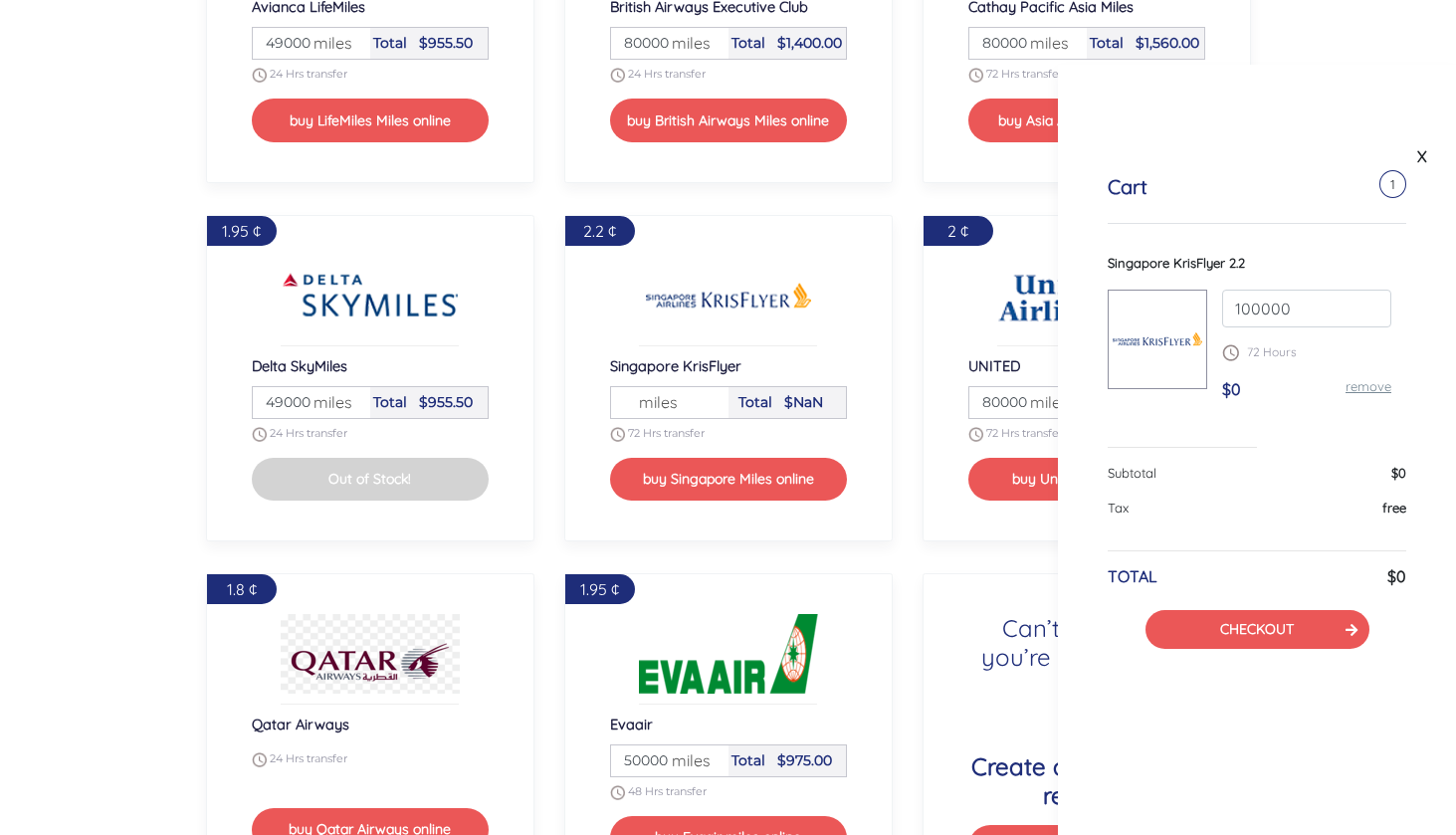 click on "Cart
1
Singapore KrisFlyer 2.2 100000 72 Hours $0 remove
Subtotal
$0
Tax
free
TOTAL
$0
CHECKOUT" at bounding box center (1257, 412) 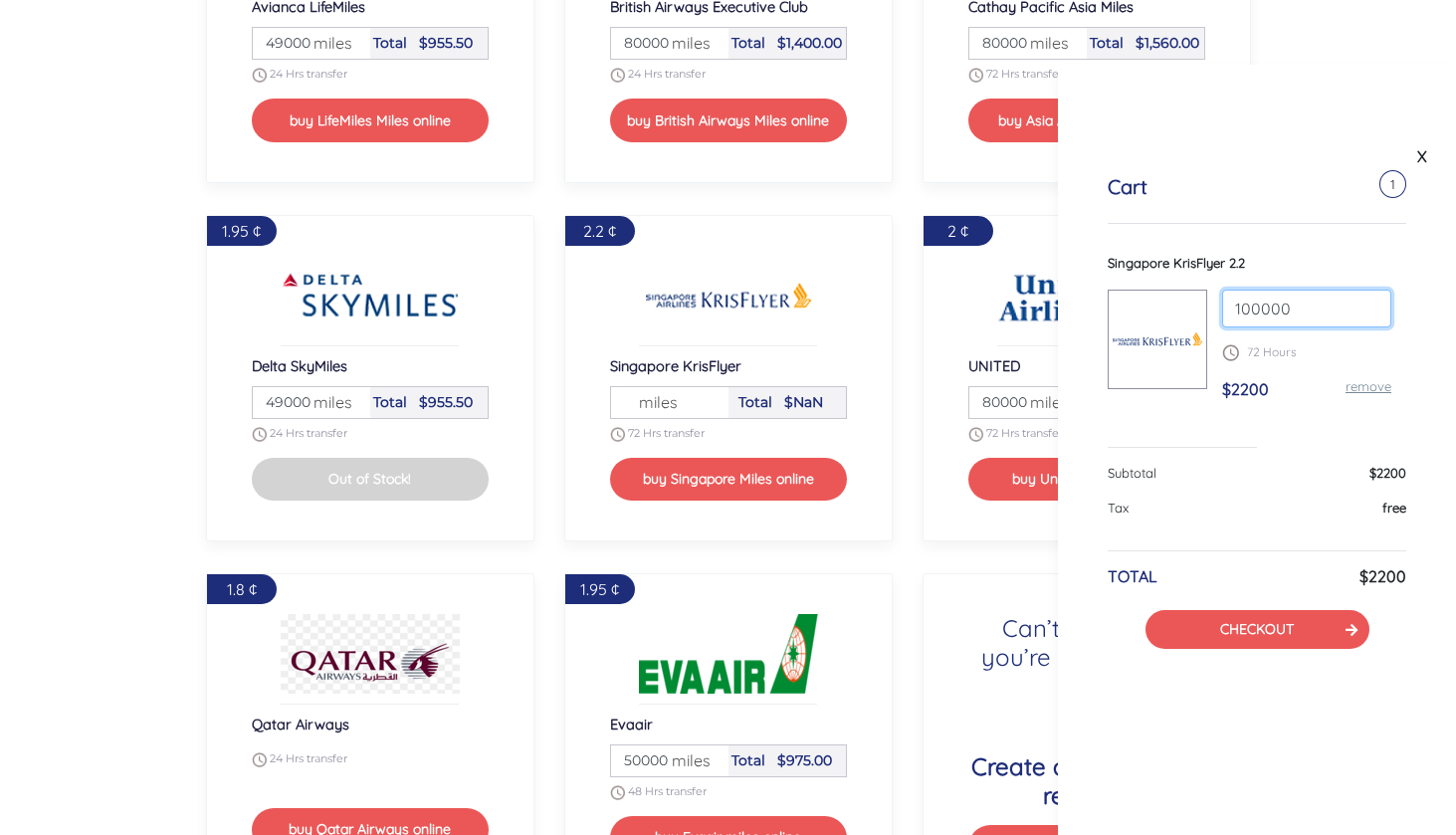 click on "100000" at bounding box center (1307, 309) 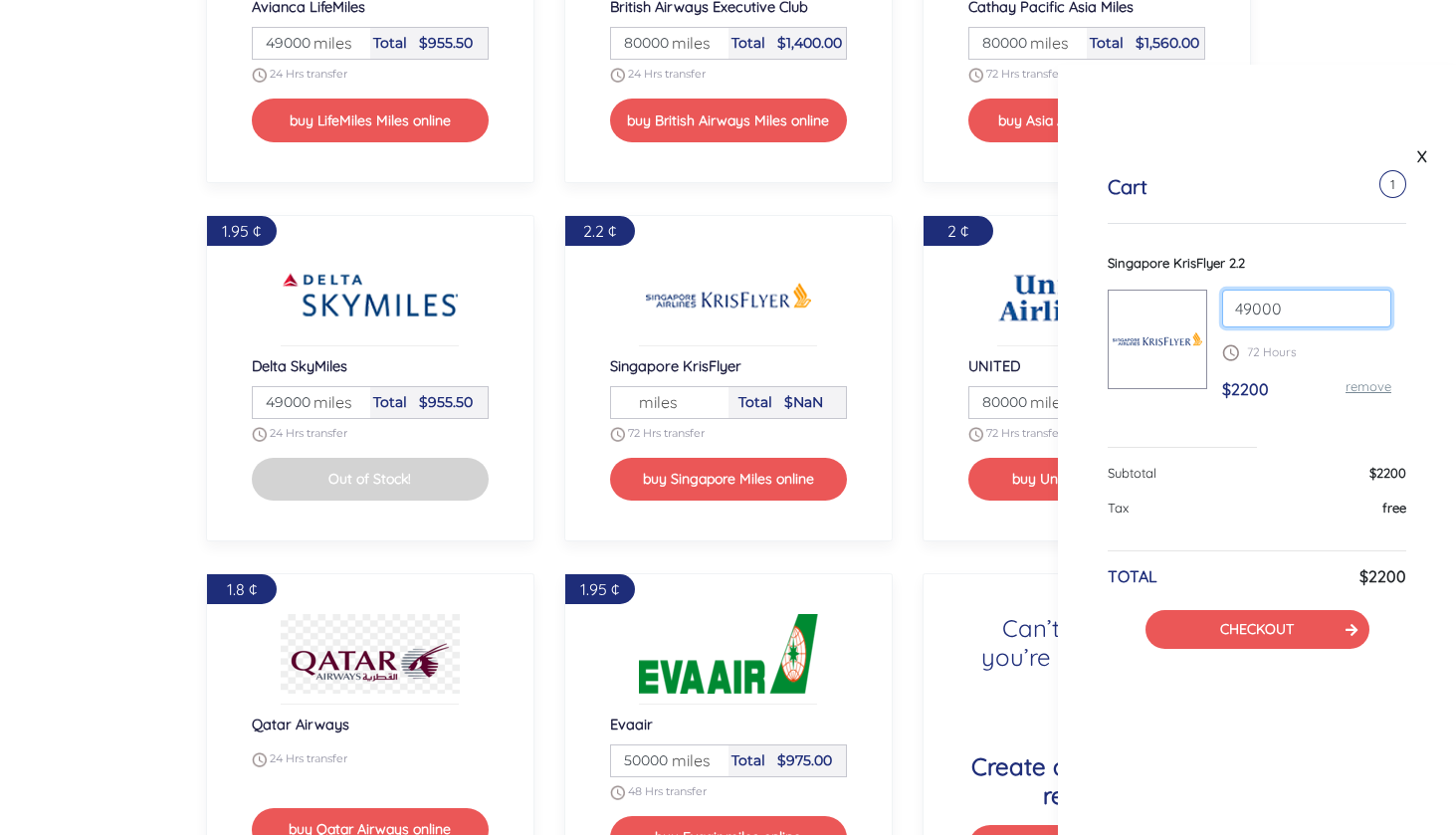 type on "49000" 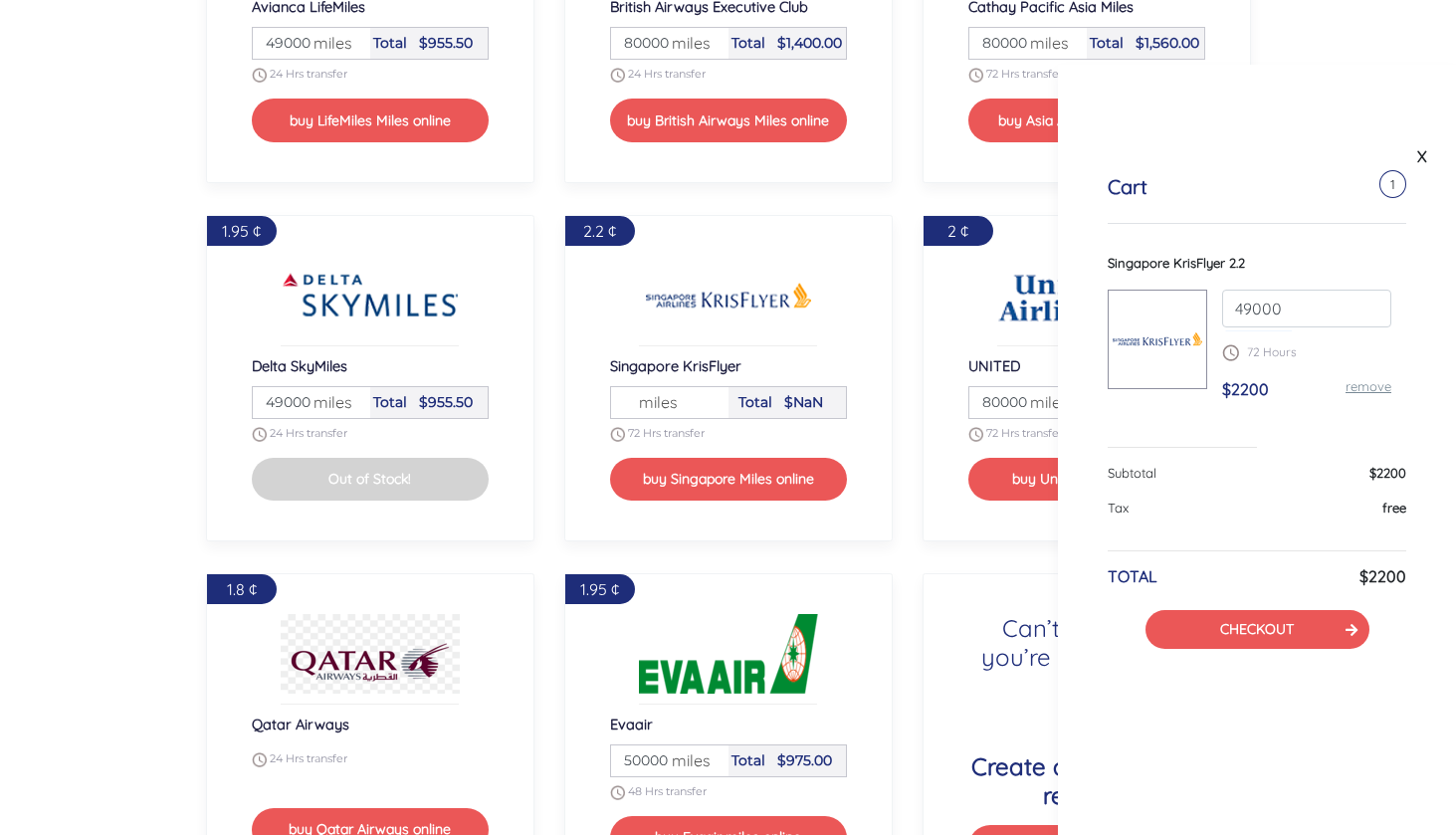 click on "Cart
1
Singapore KrisFlyer 2.2 49000 72 Hours $2200 remove
Subtotal
$2200
Tax
free
TOTAL
$2200
CHECKOUT" at bounding box center [1257, 412] 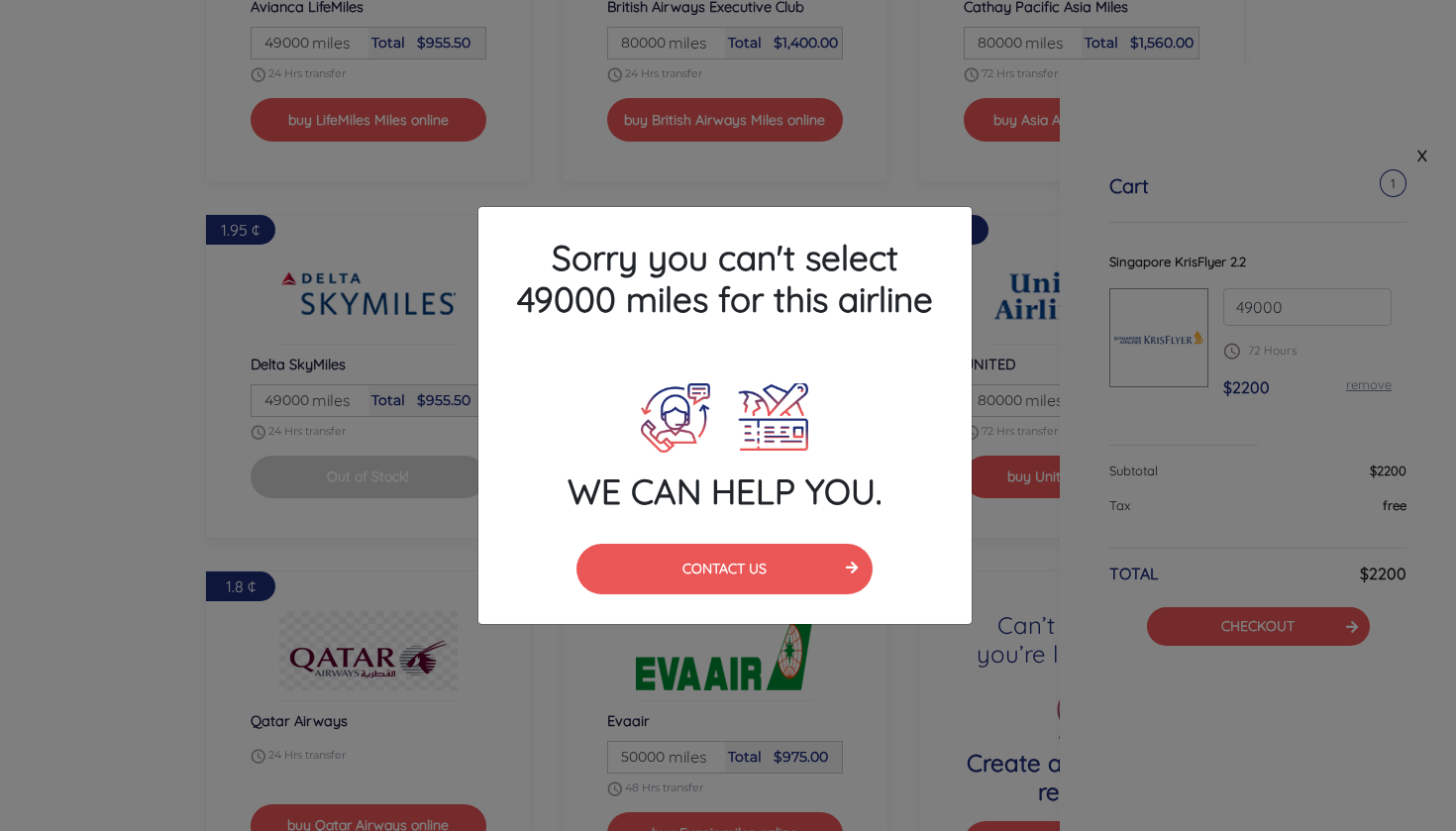 click on "Sorry you can't select  49000 miles for this airline
WE CAN HELP YOU.
CONTACT US" at bounding box center [728, 415] 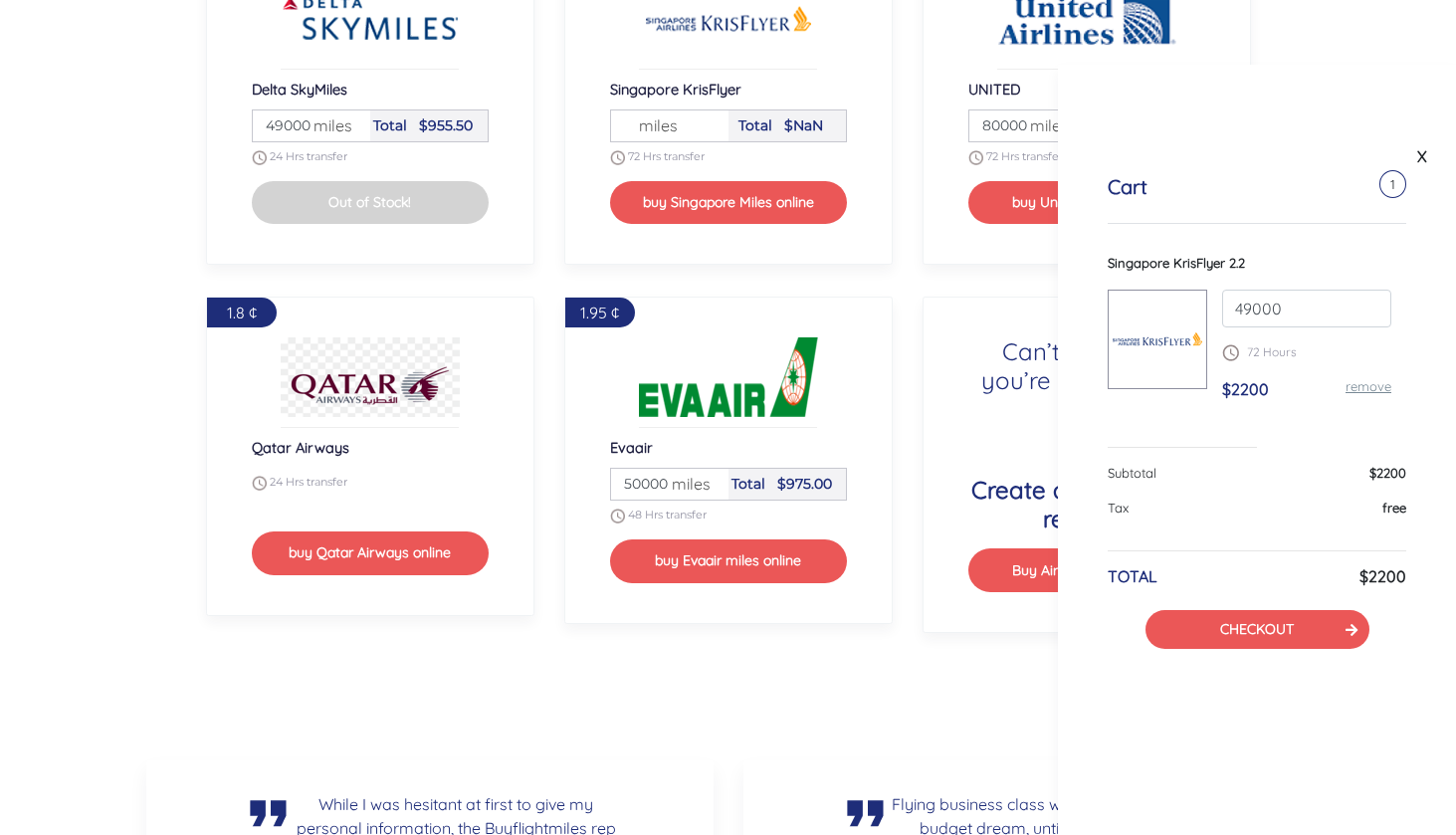 scroll, scrollTop: 2585, scrollLeft: 0, axis: vertical 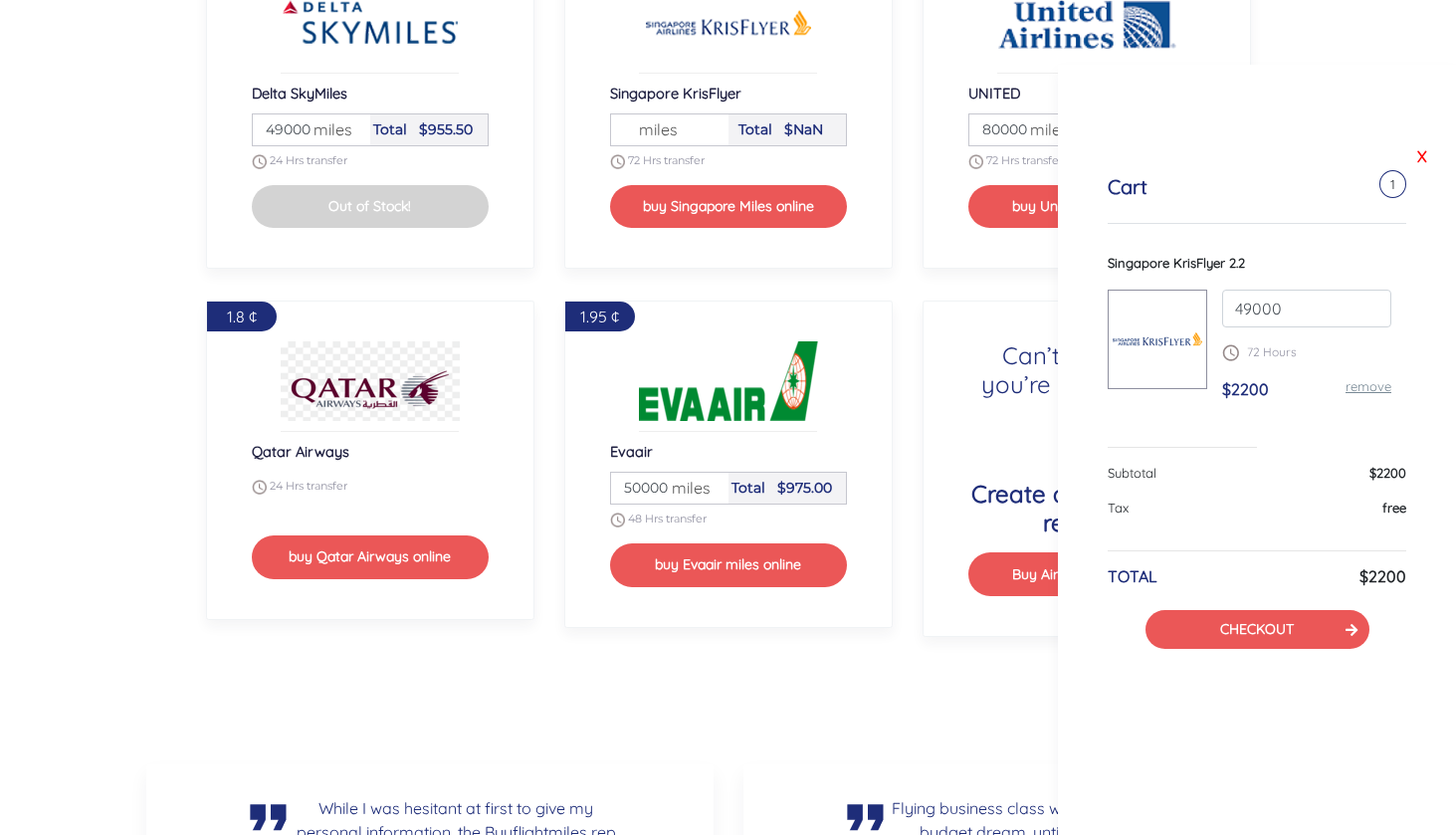 click on "X" at bounding box center (1422, 156) 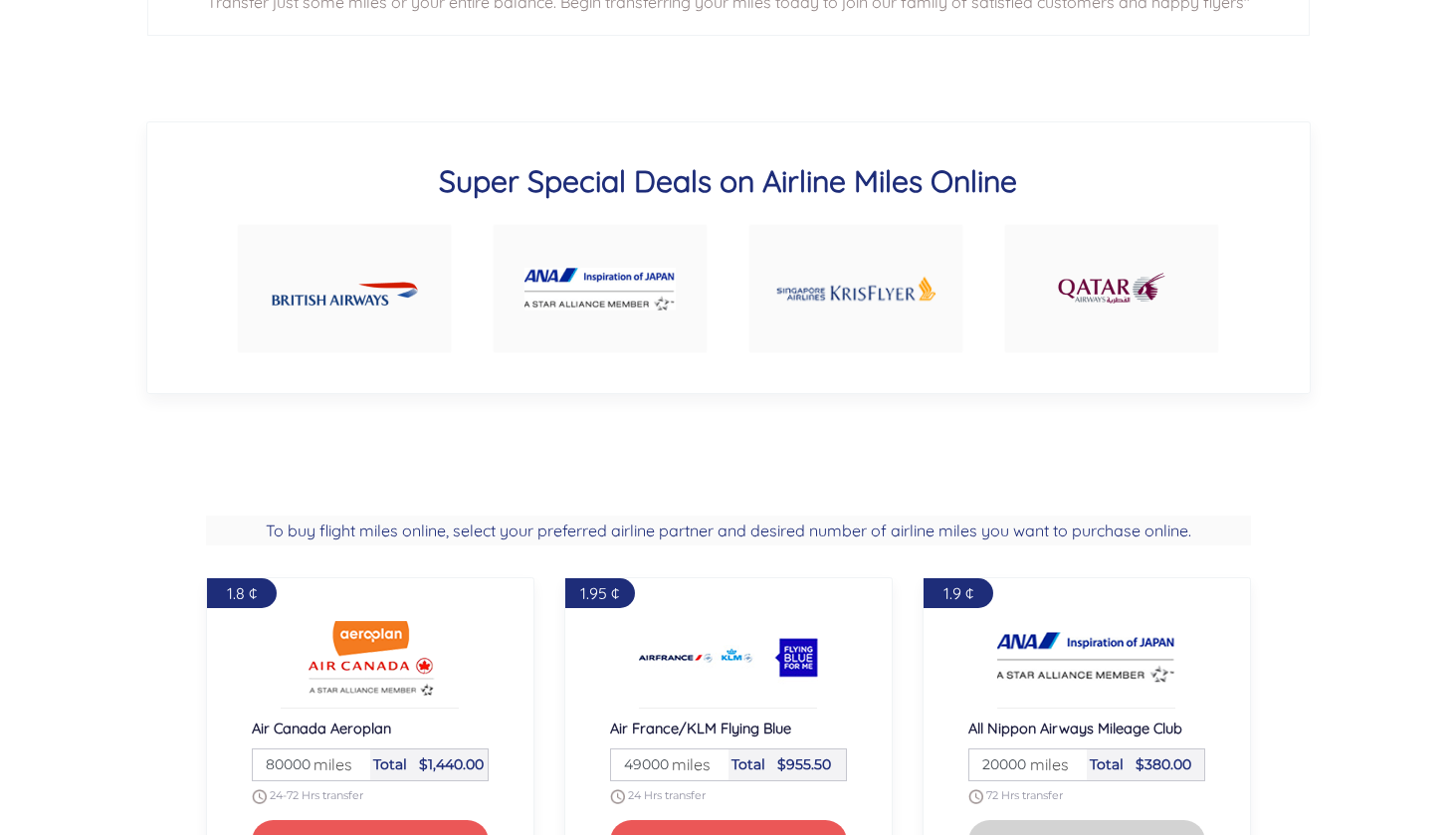 scroll, scrollTop: 1213, scrollLeft: 0, axis: vertical 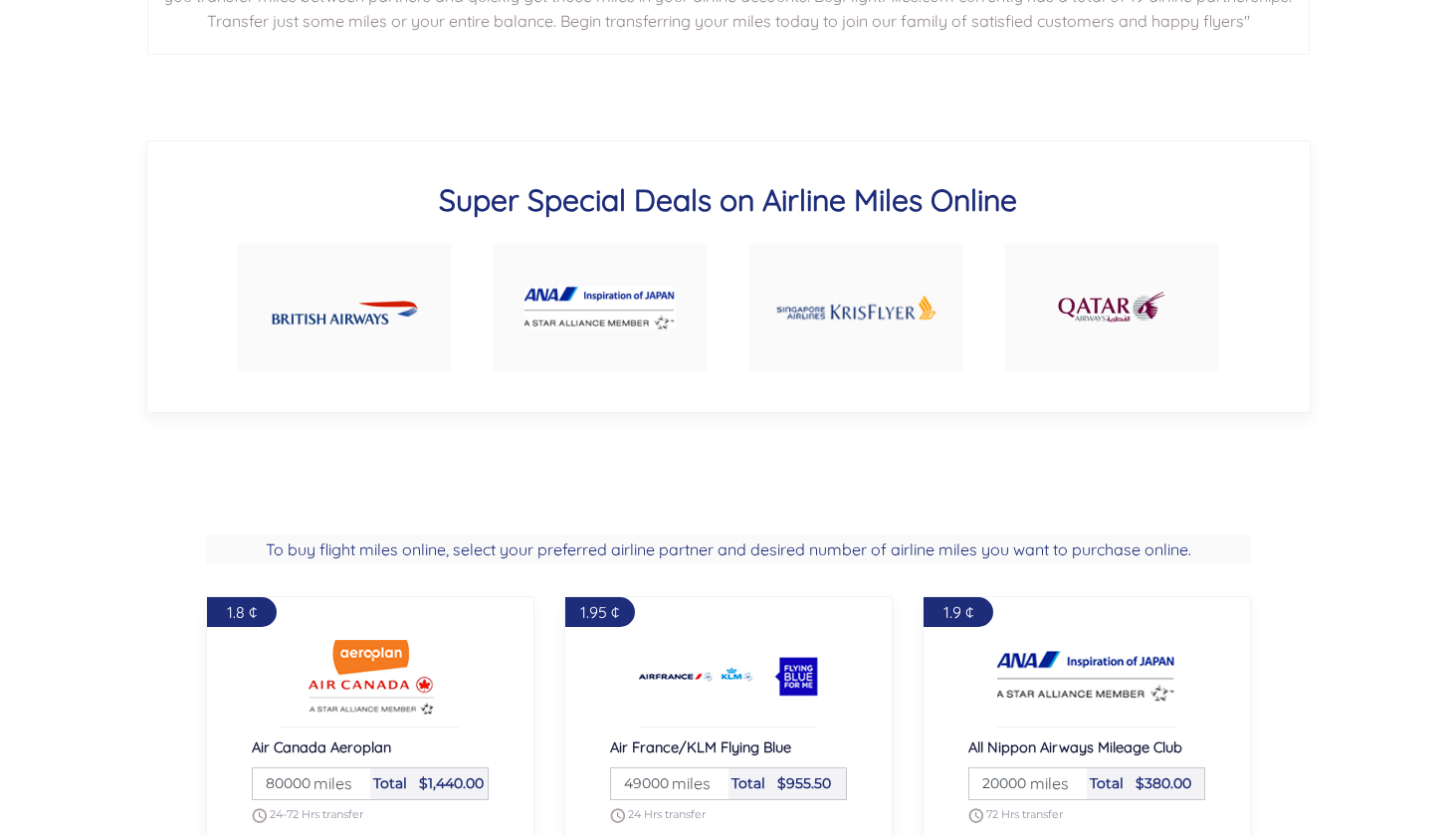 click at bounding box center (856, 308) 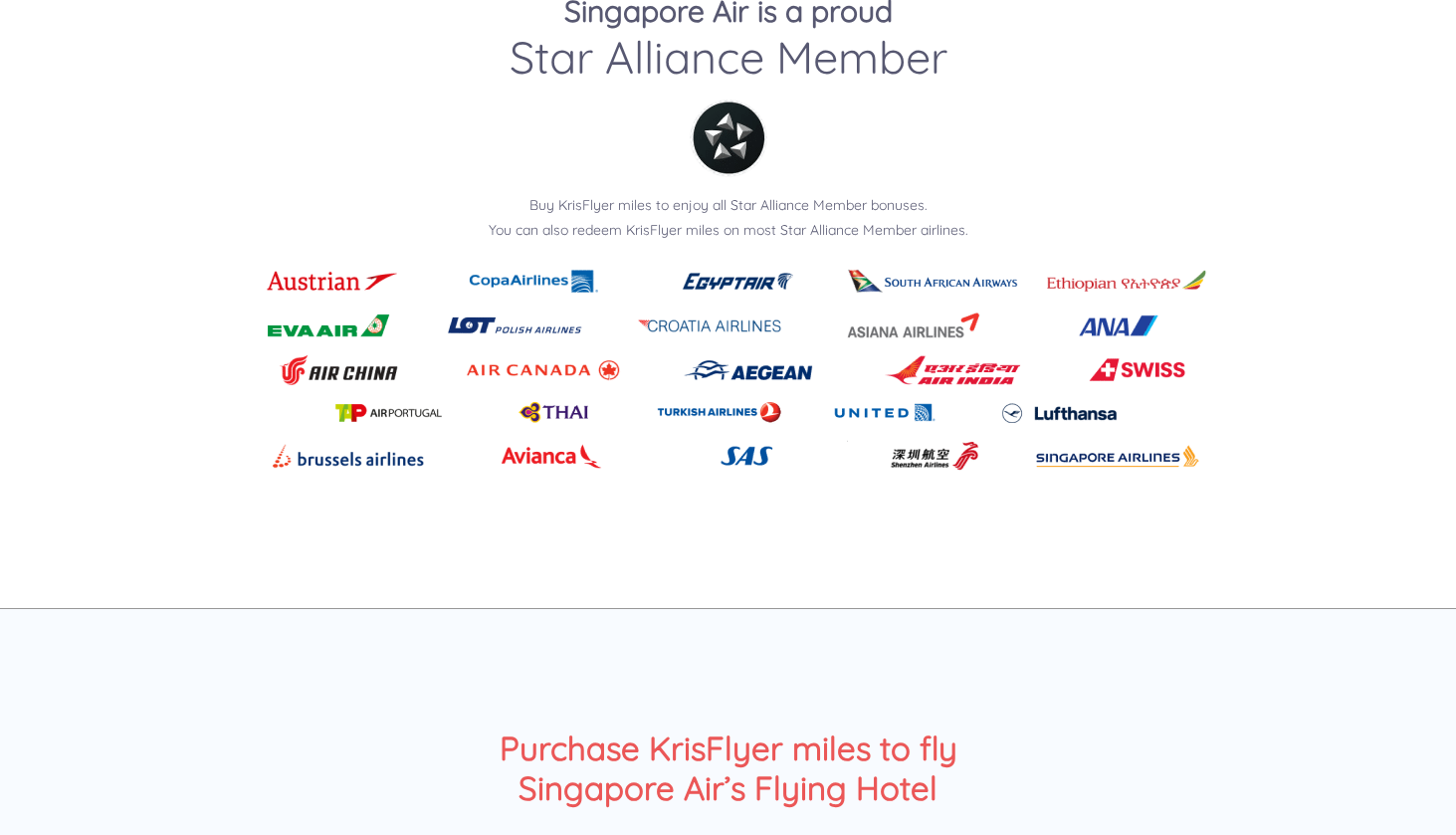 scroll, scrollTop: 2457, scrollLeft: 0, axis: vertical 